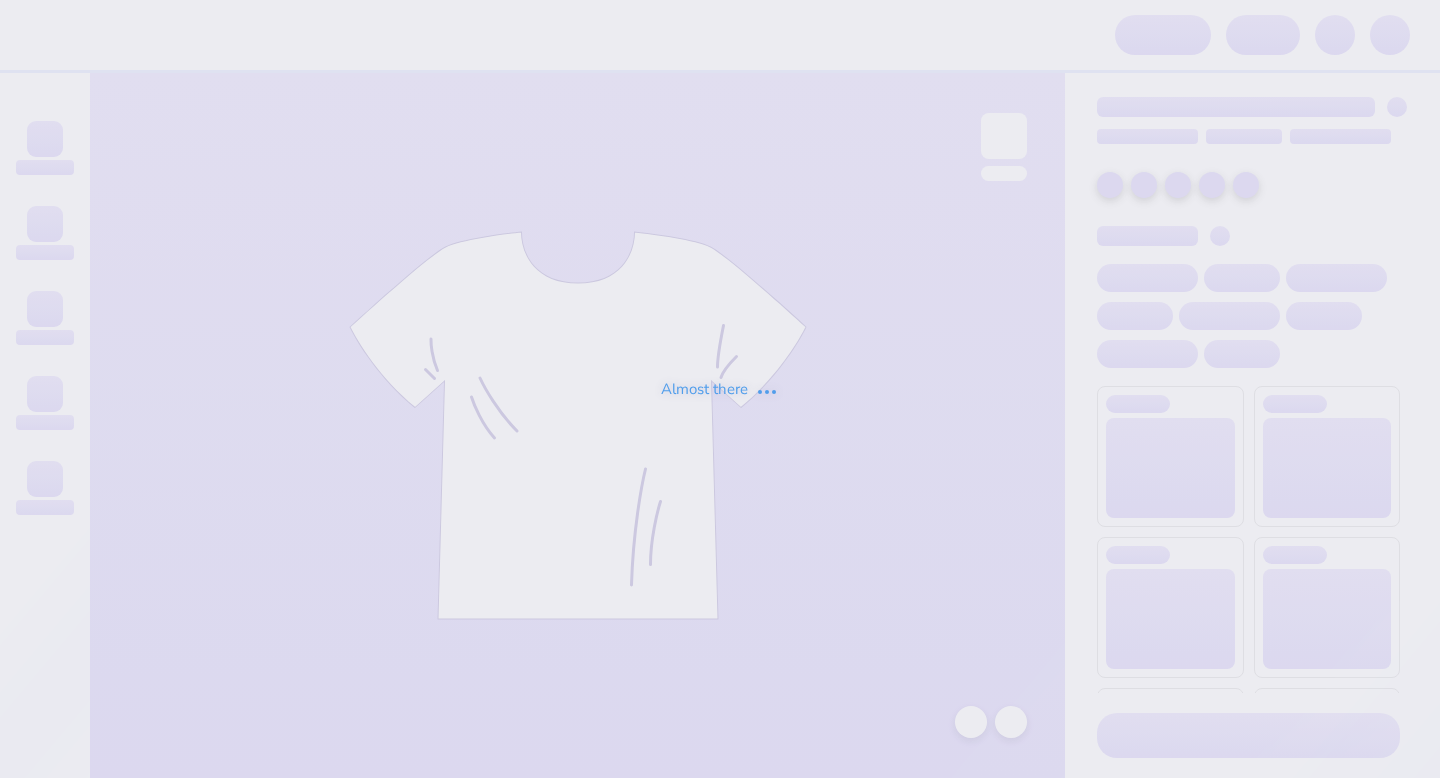 scroll, scrollTop: 0, scrollLeft: 0, axis: both 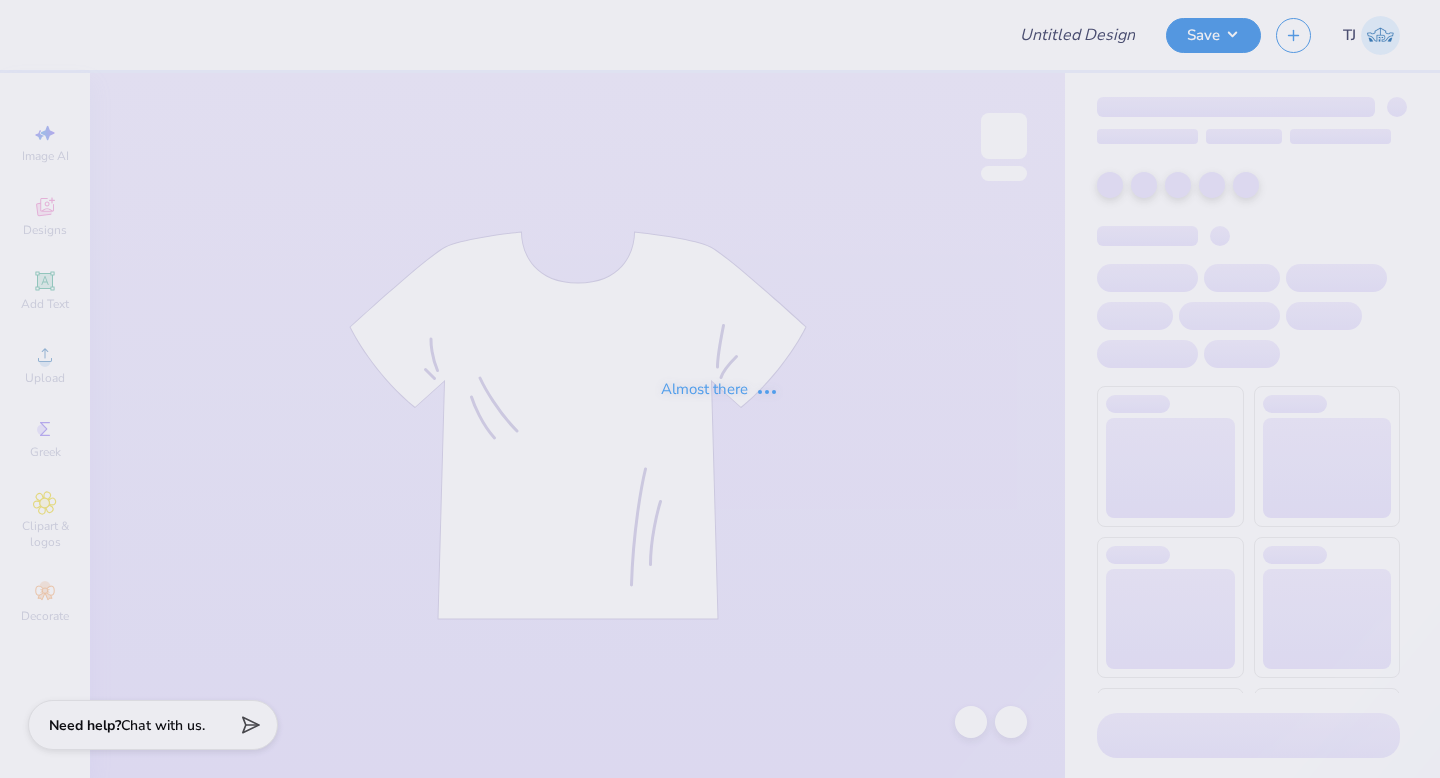 type on "Beach 2.0" 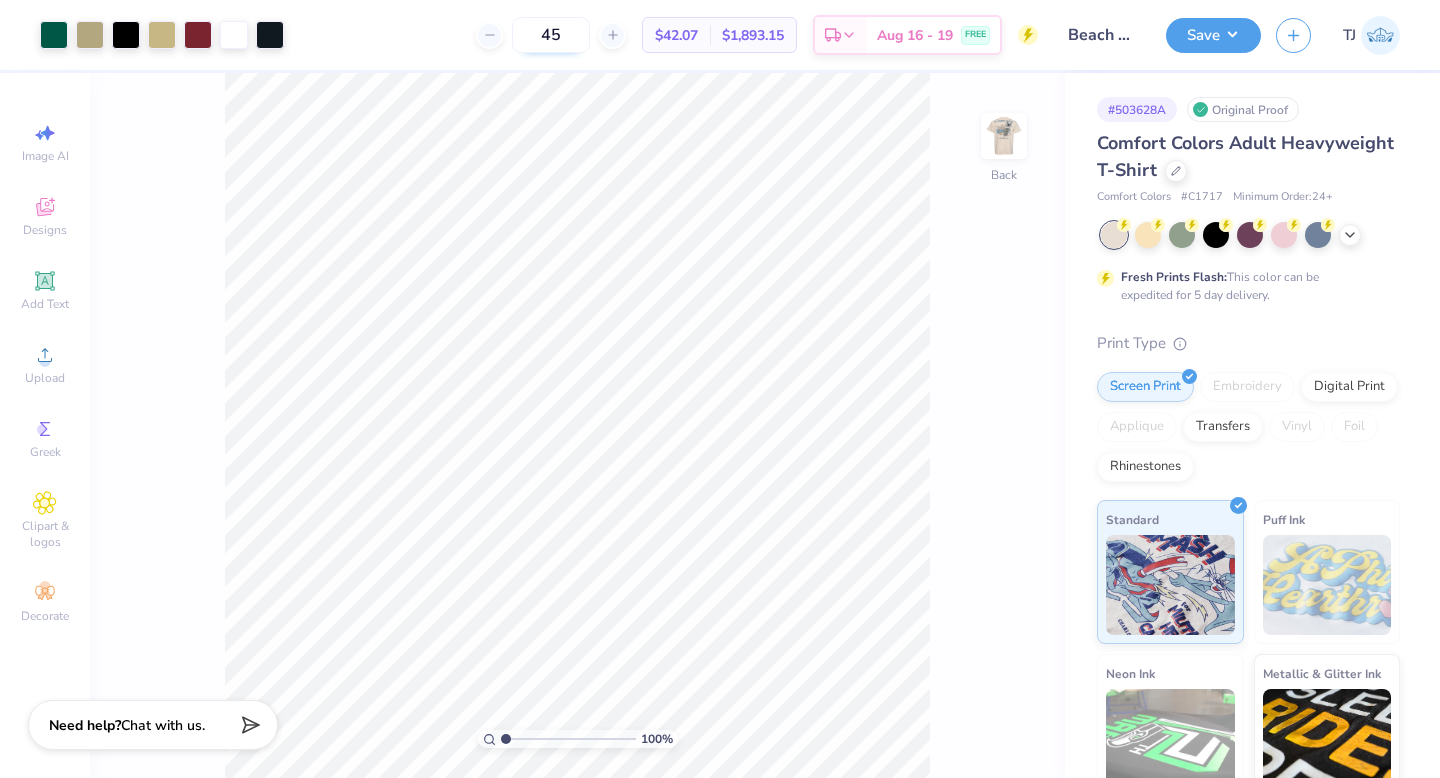 click on "45" at bounding box center (551, 35) 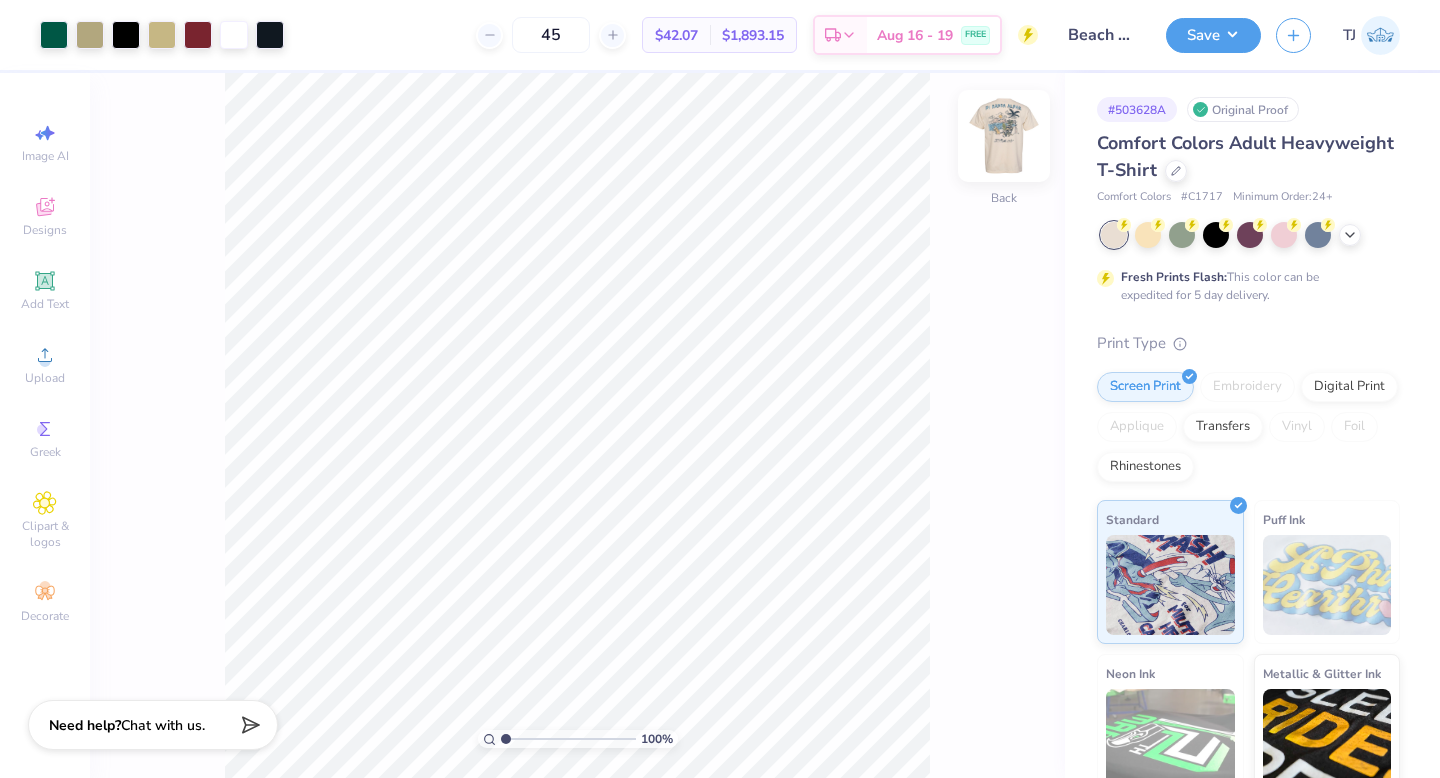 click at bounding box center (1004, 136) 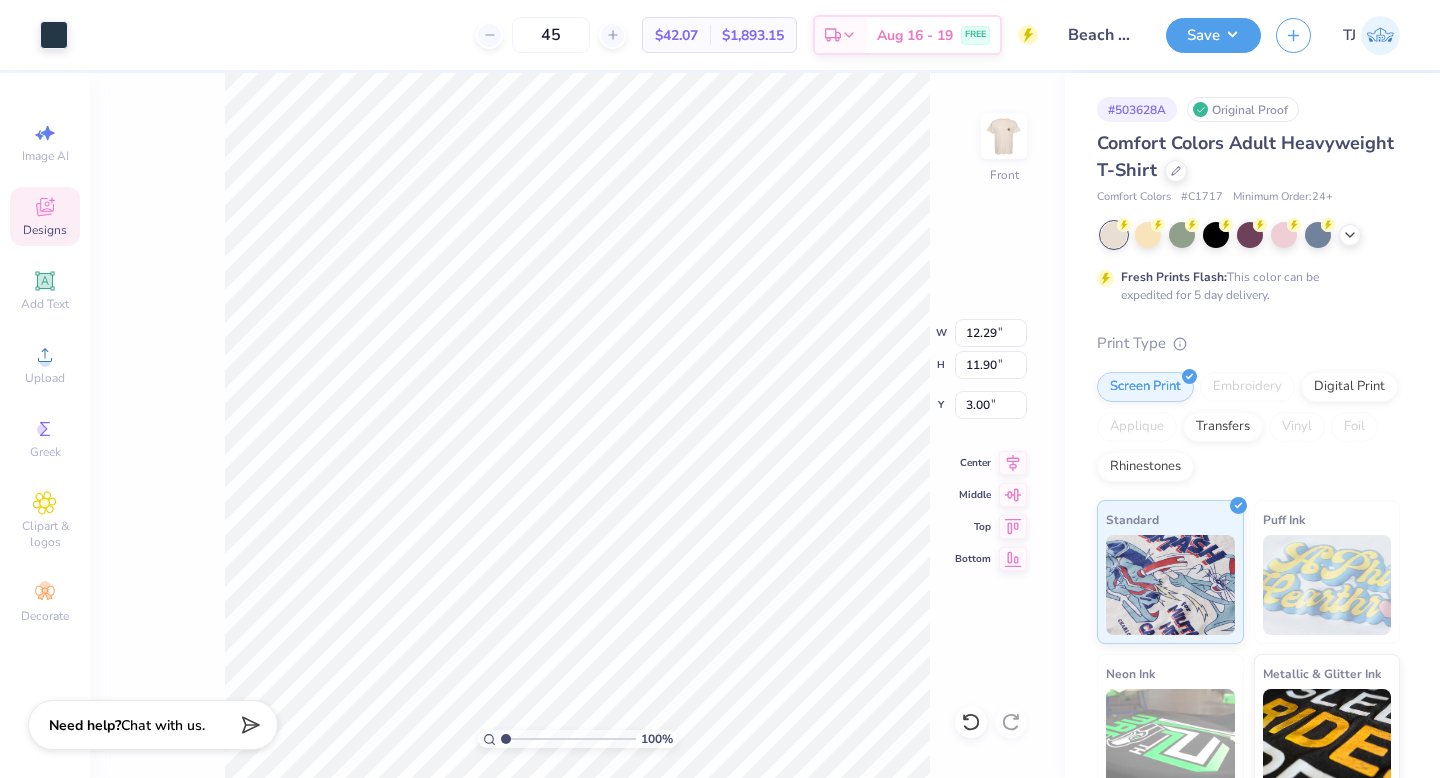 type on "3.00" 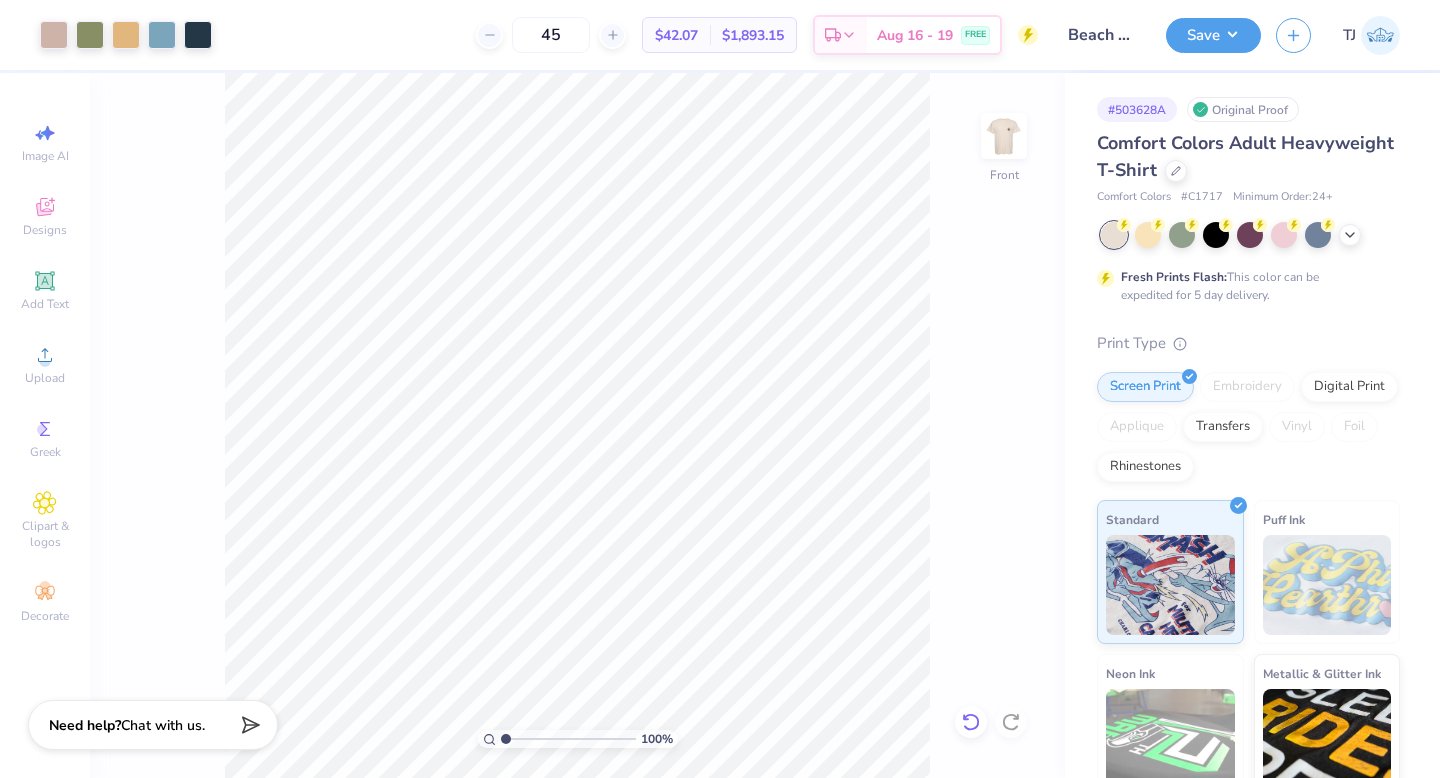 click 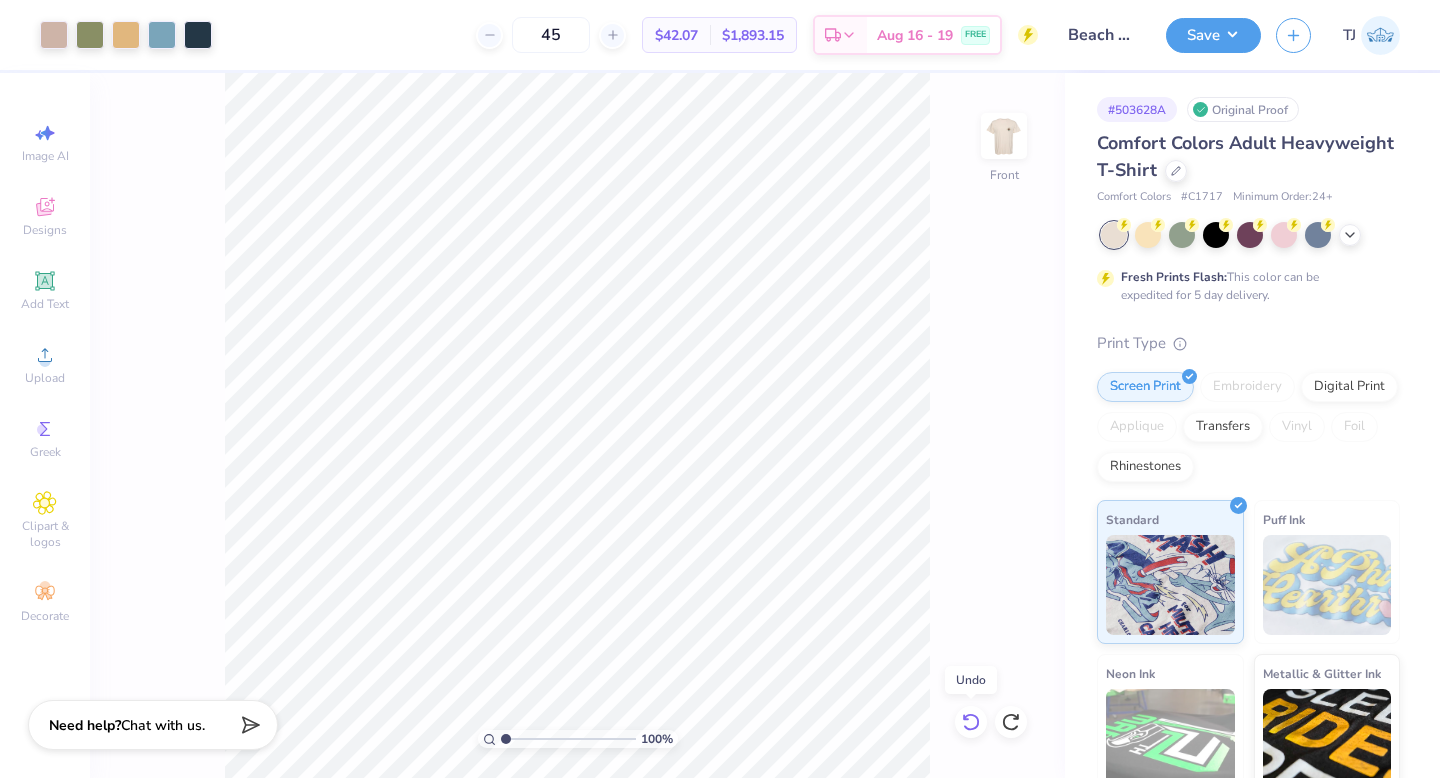 click 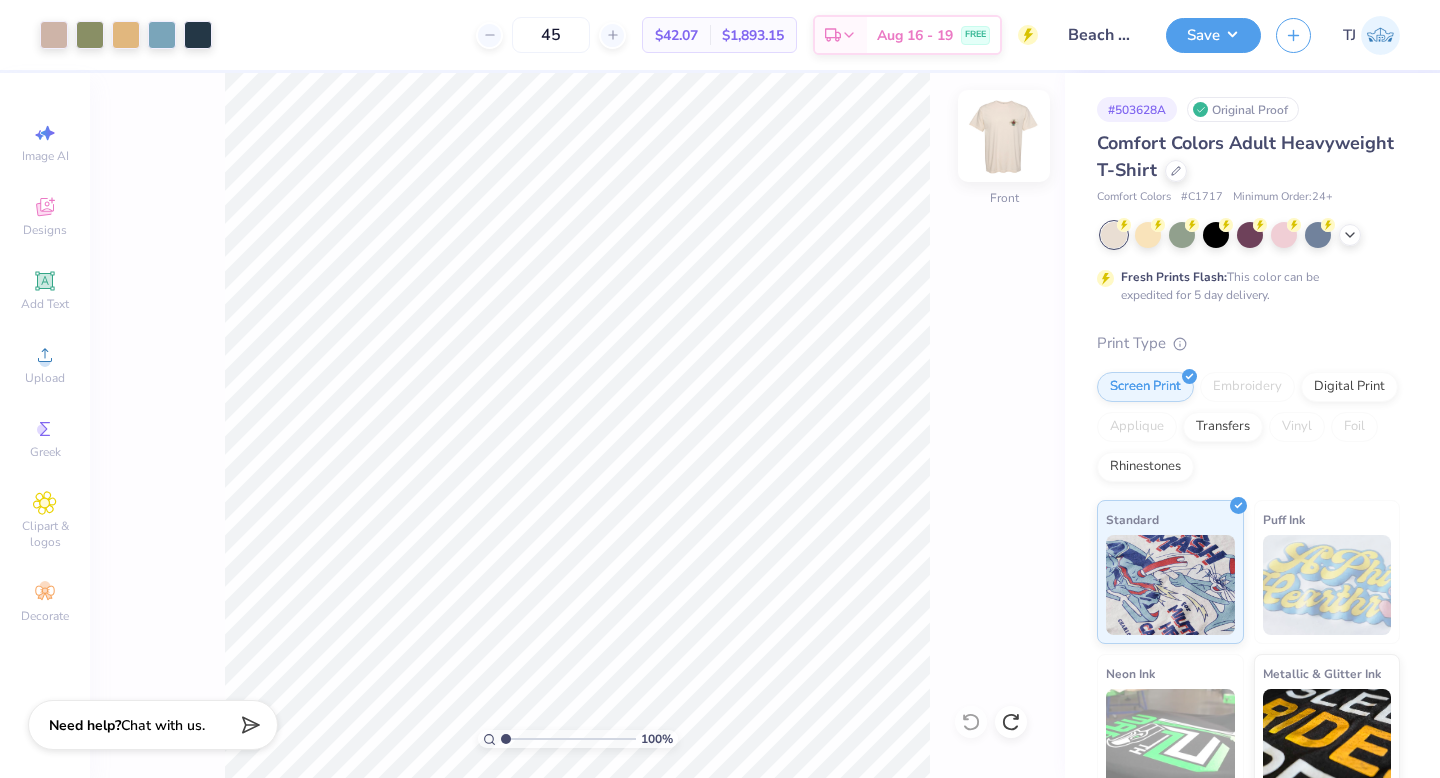click at bounding box center (1004, 136) 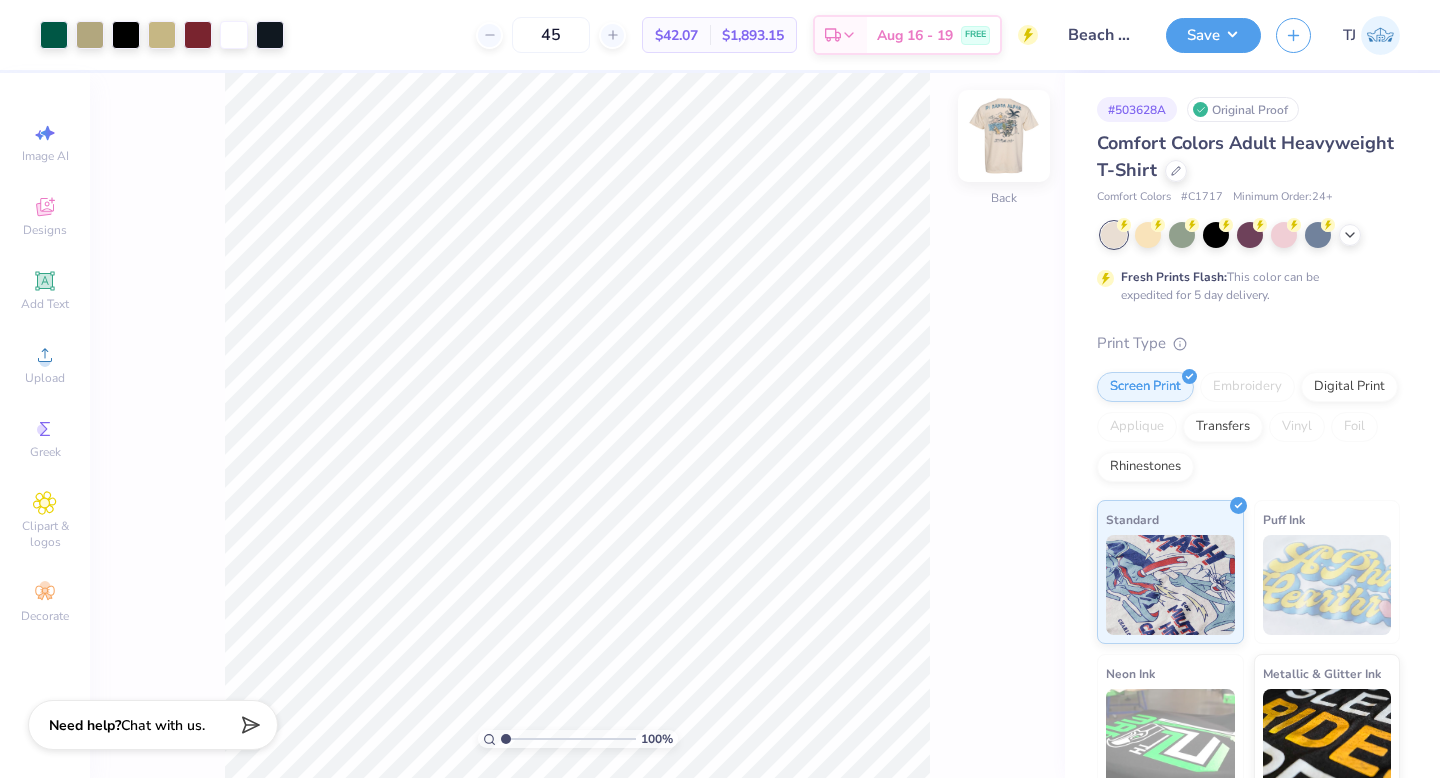 click at bounding box center [1004, 136] 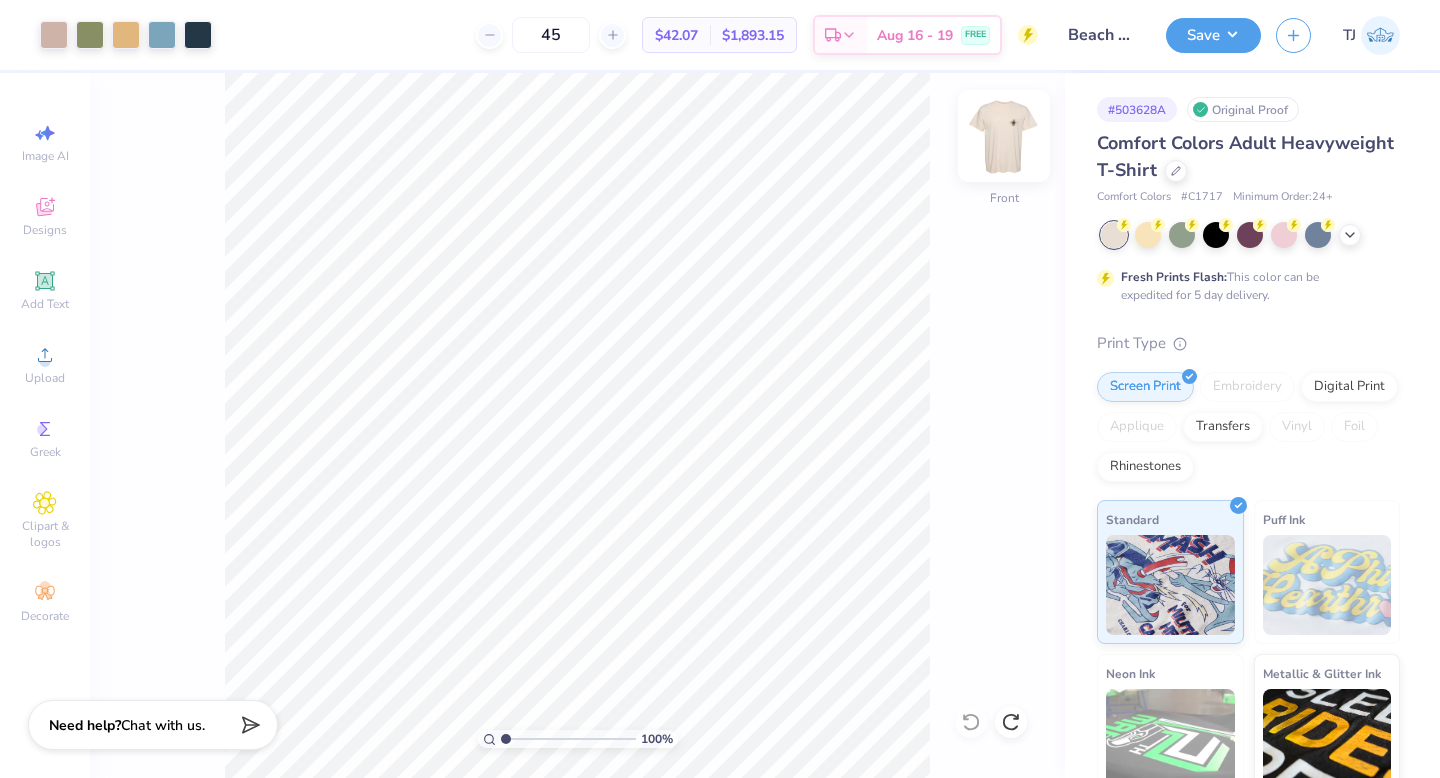 click at bounding box center (1004, 136) 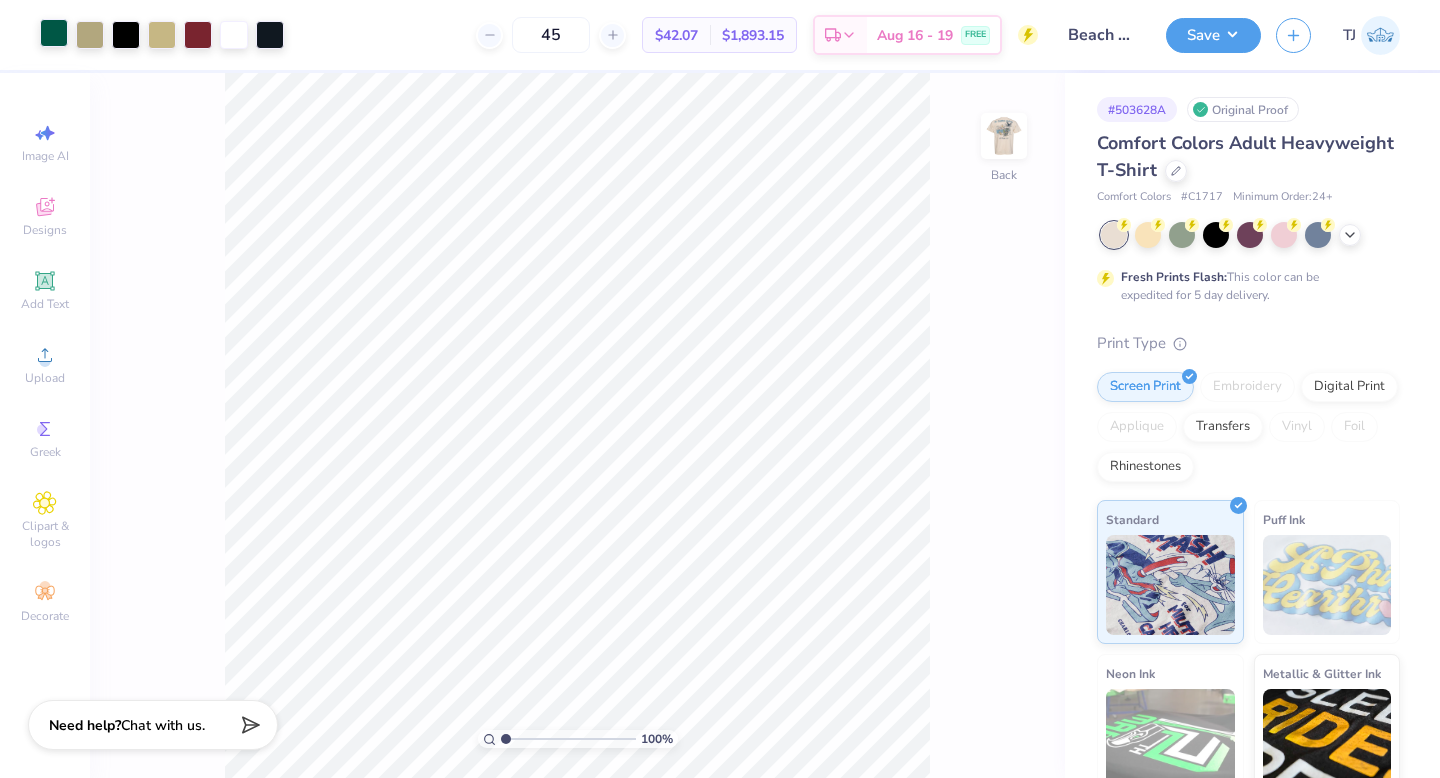 click at bounding box center (54, 33) 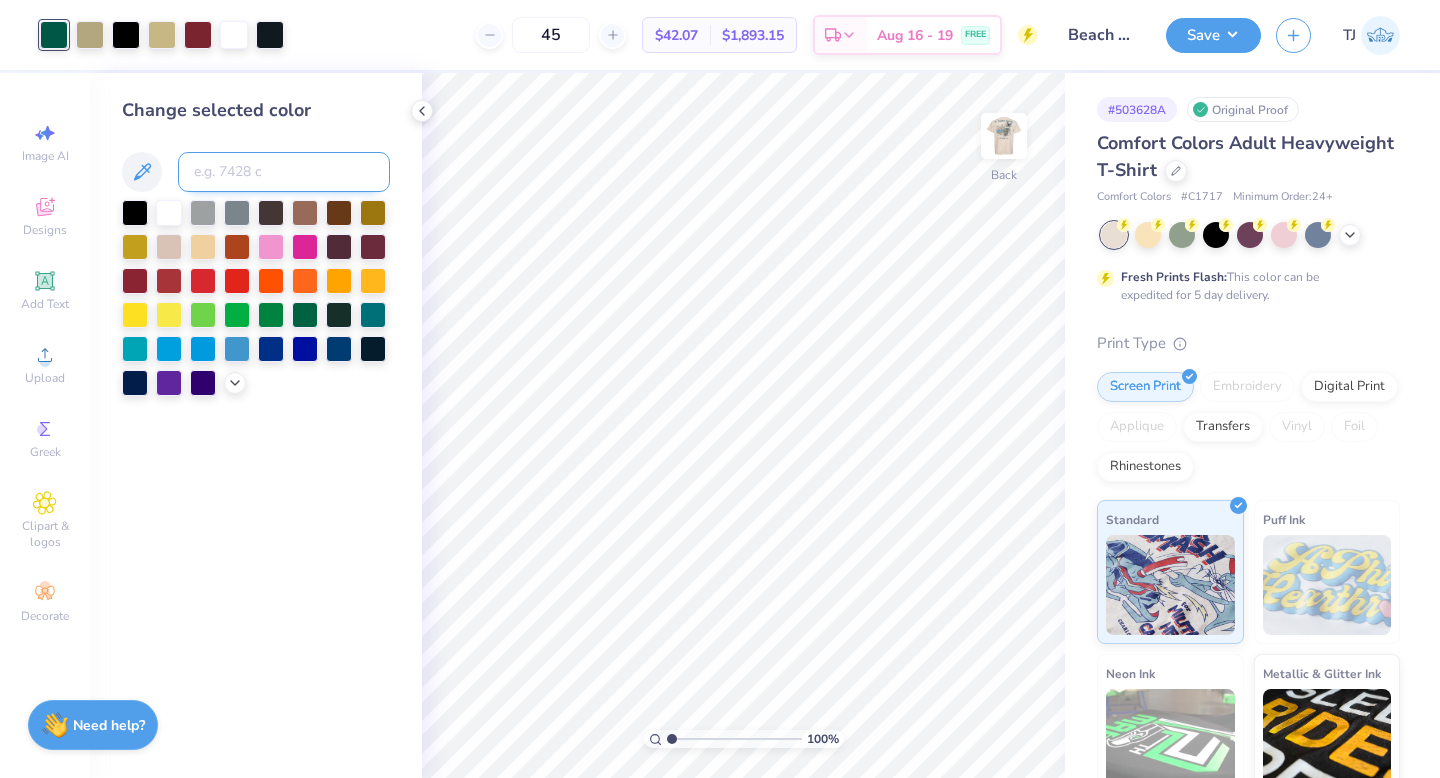 click at bounding box center (284, 172) 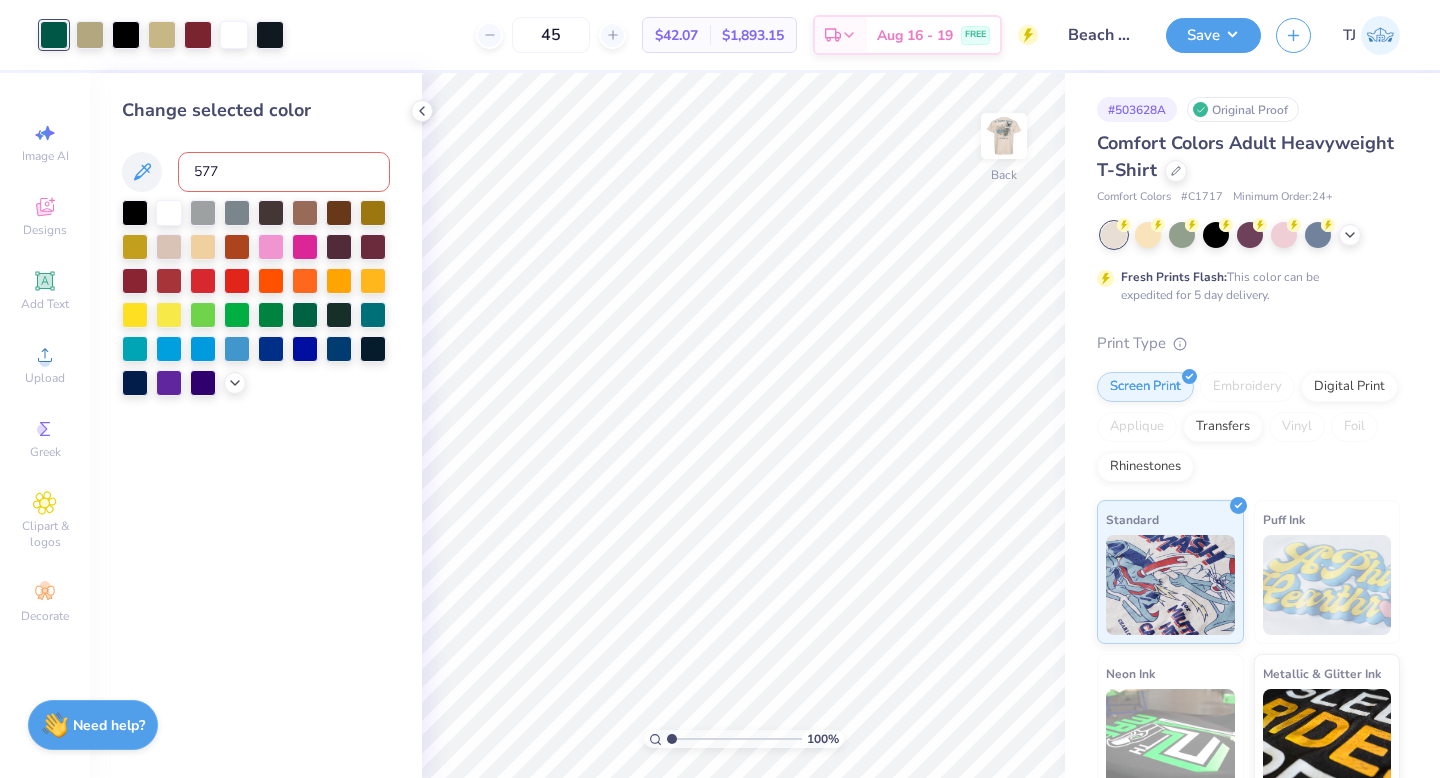 type on "5773" 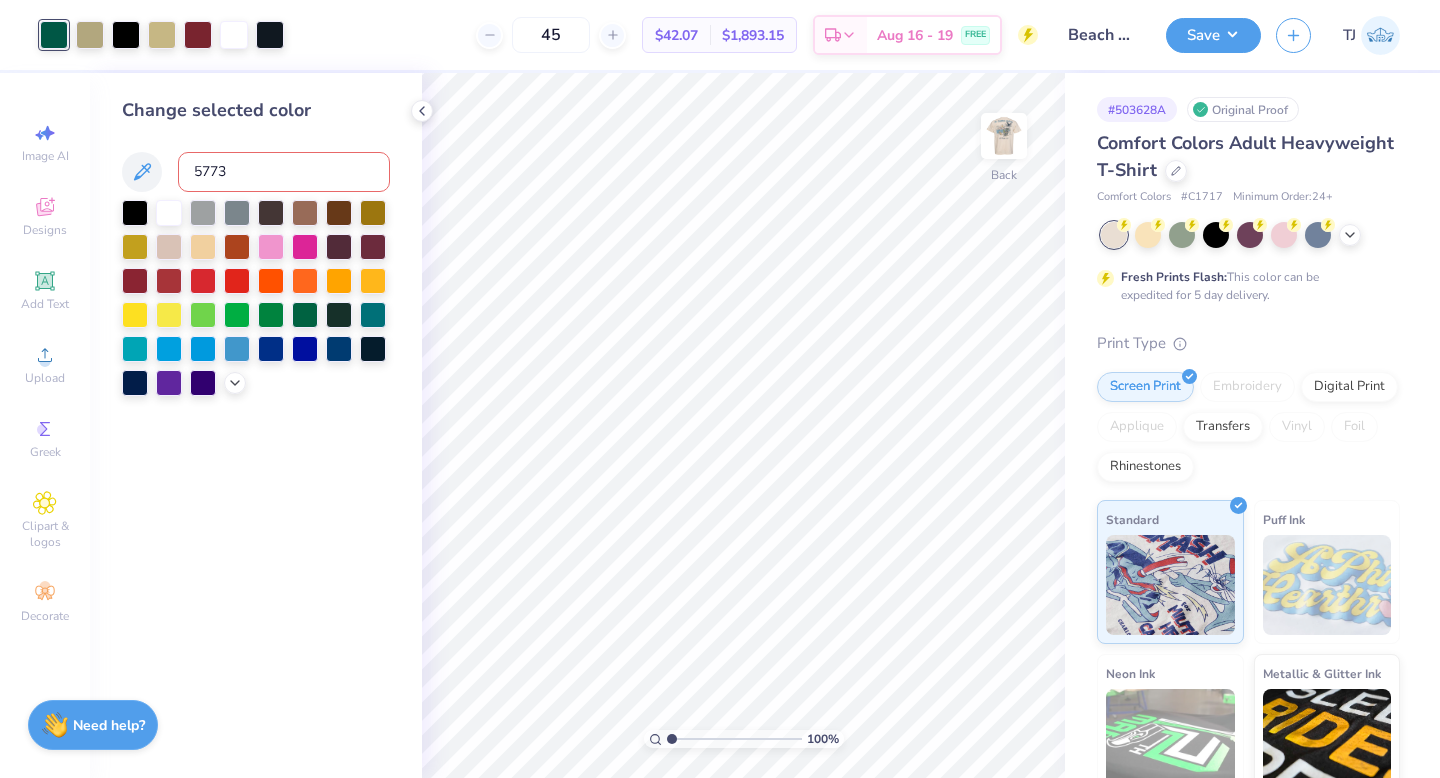 type 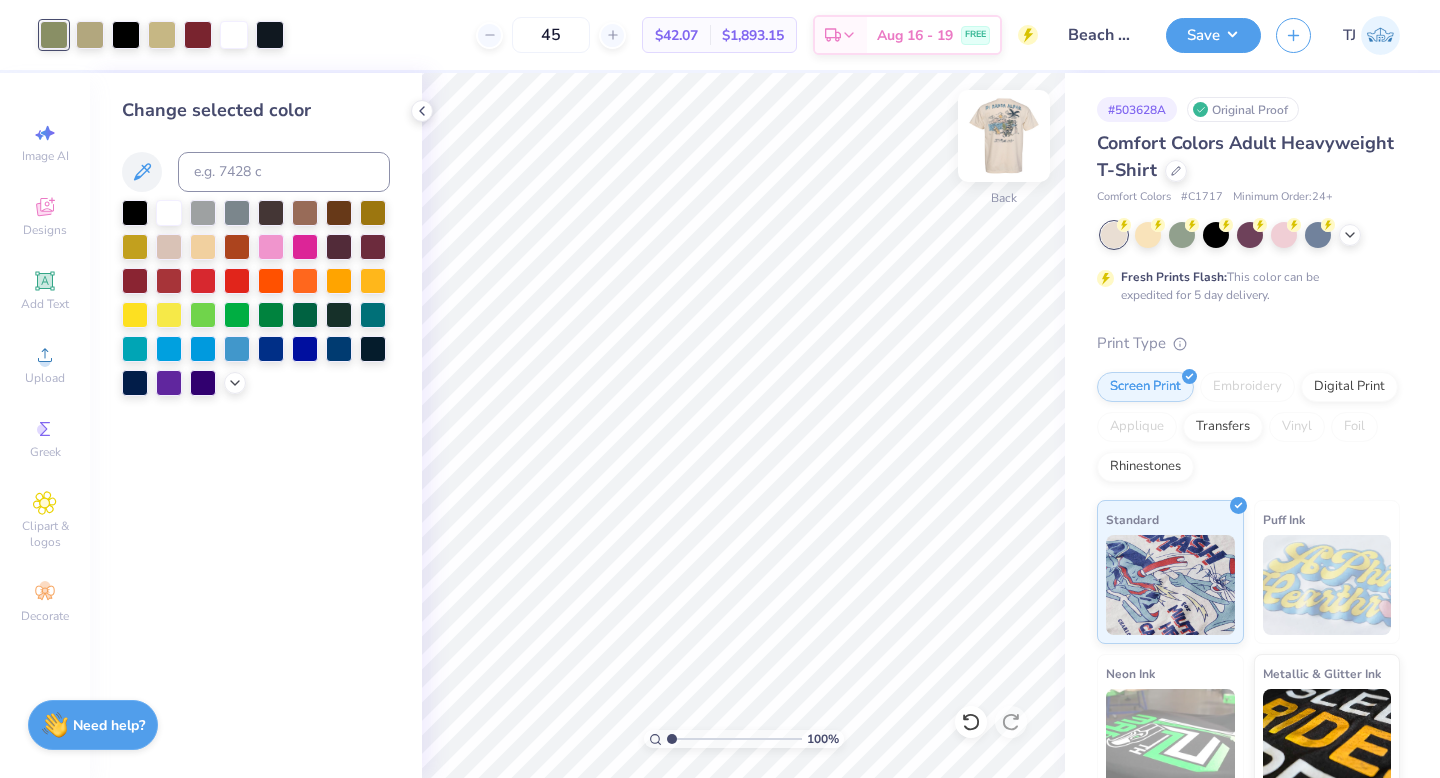 click at bounding box center (1004, 136) 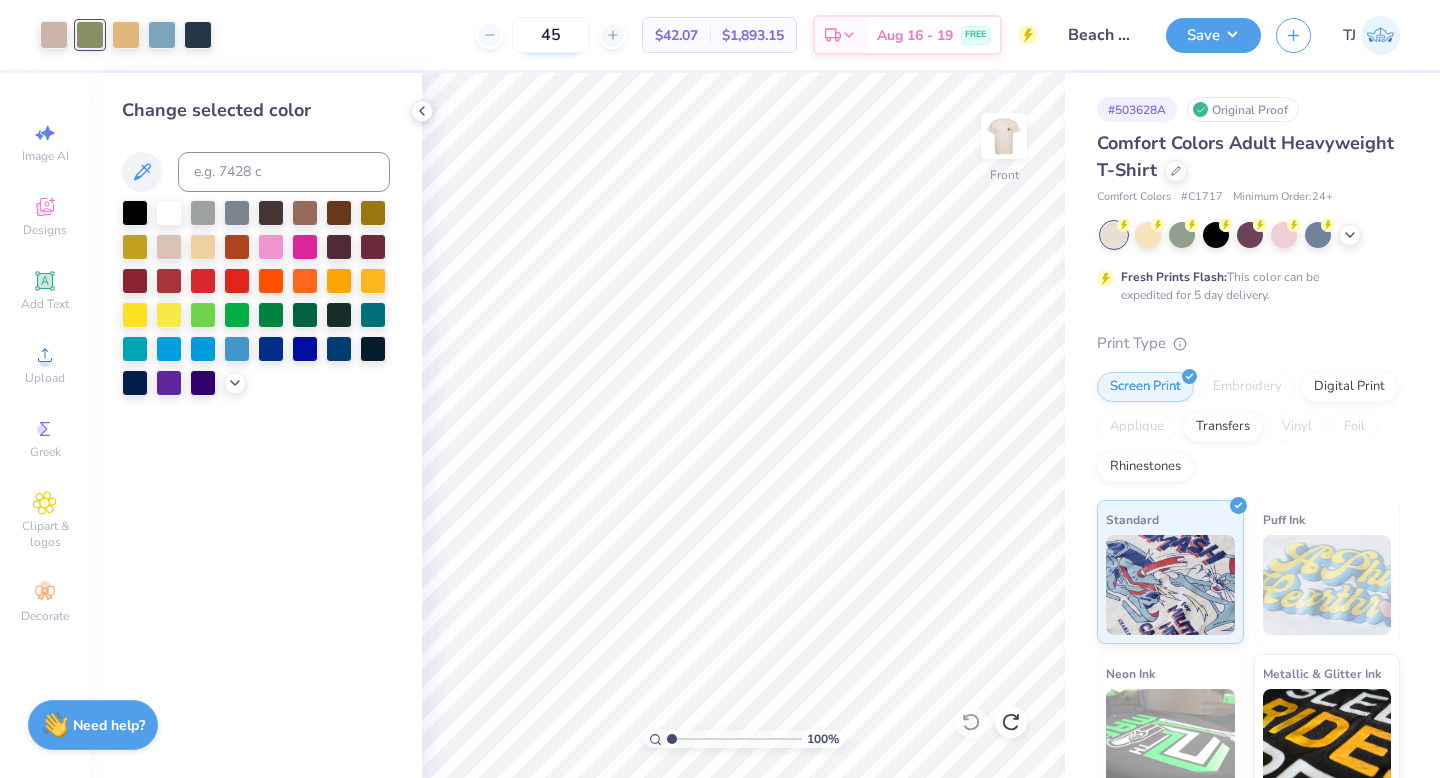 click on "45" at bounding box center (551, 35) 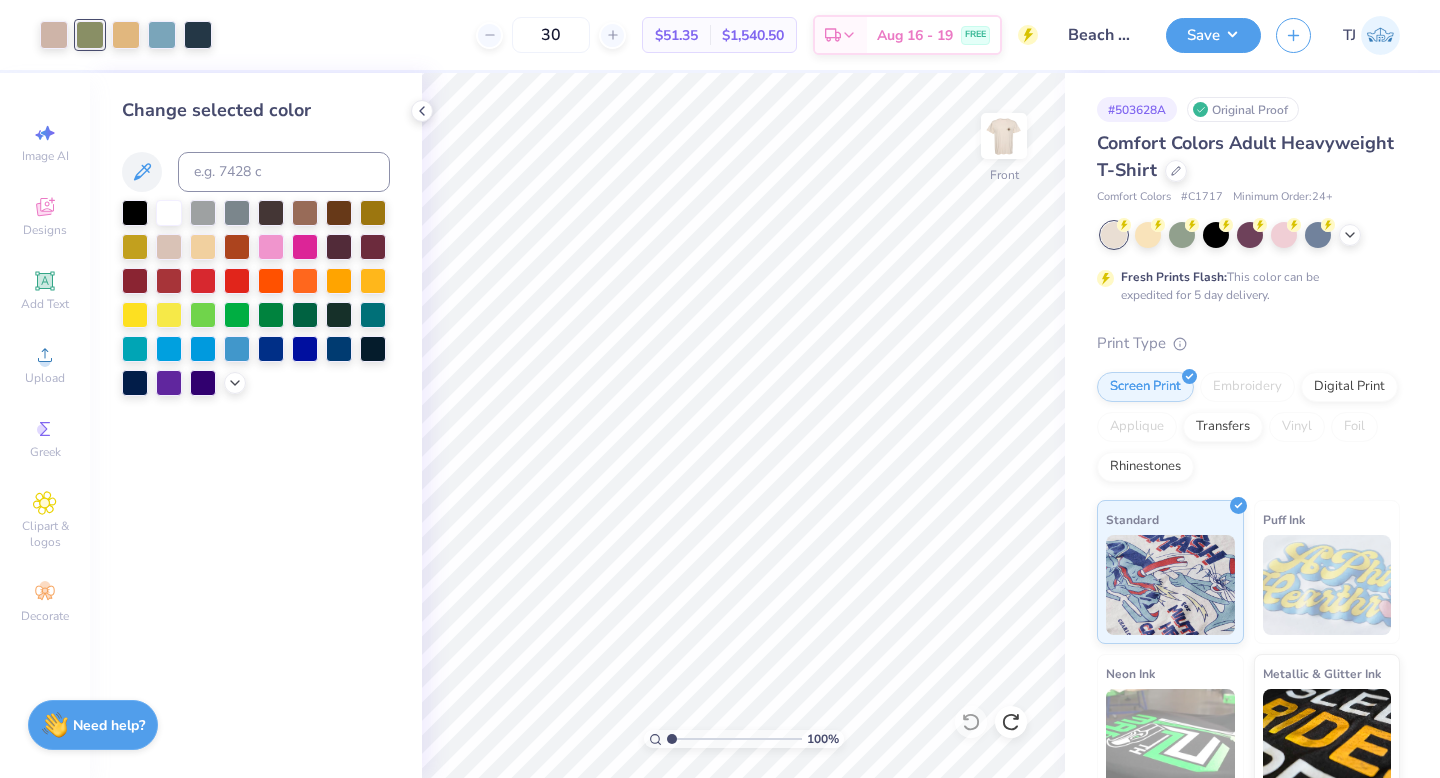 type on "30" 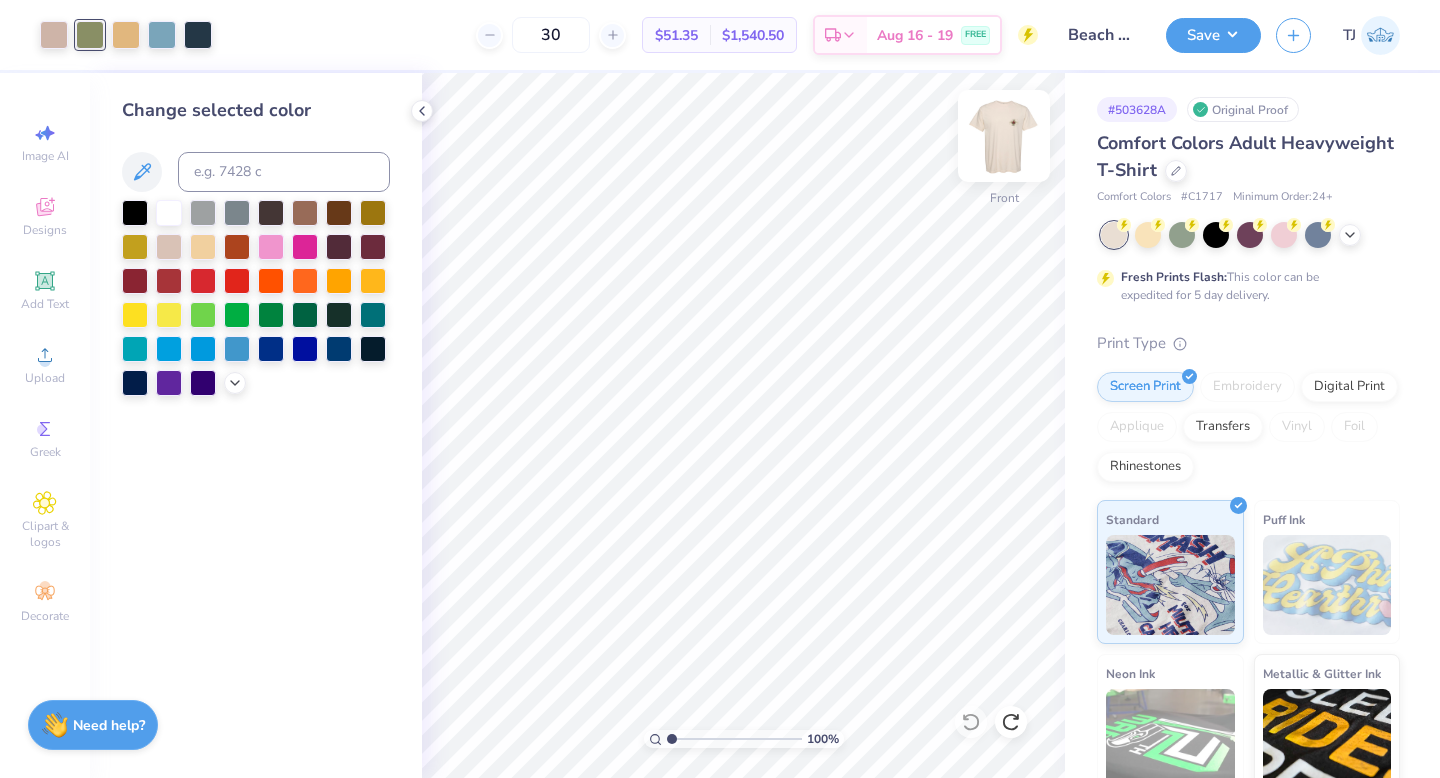 click at bounding box center (1004, 136) 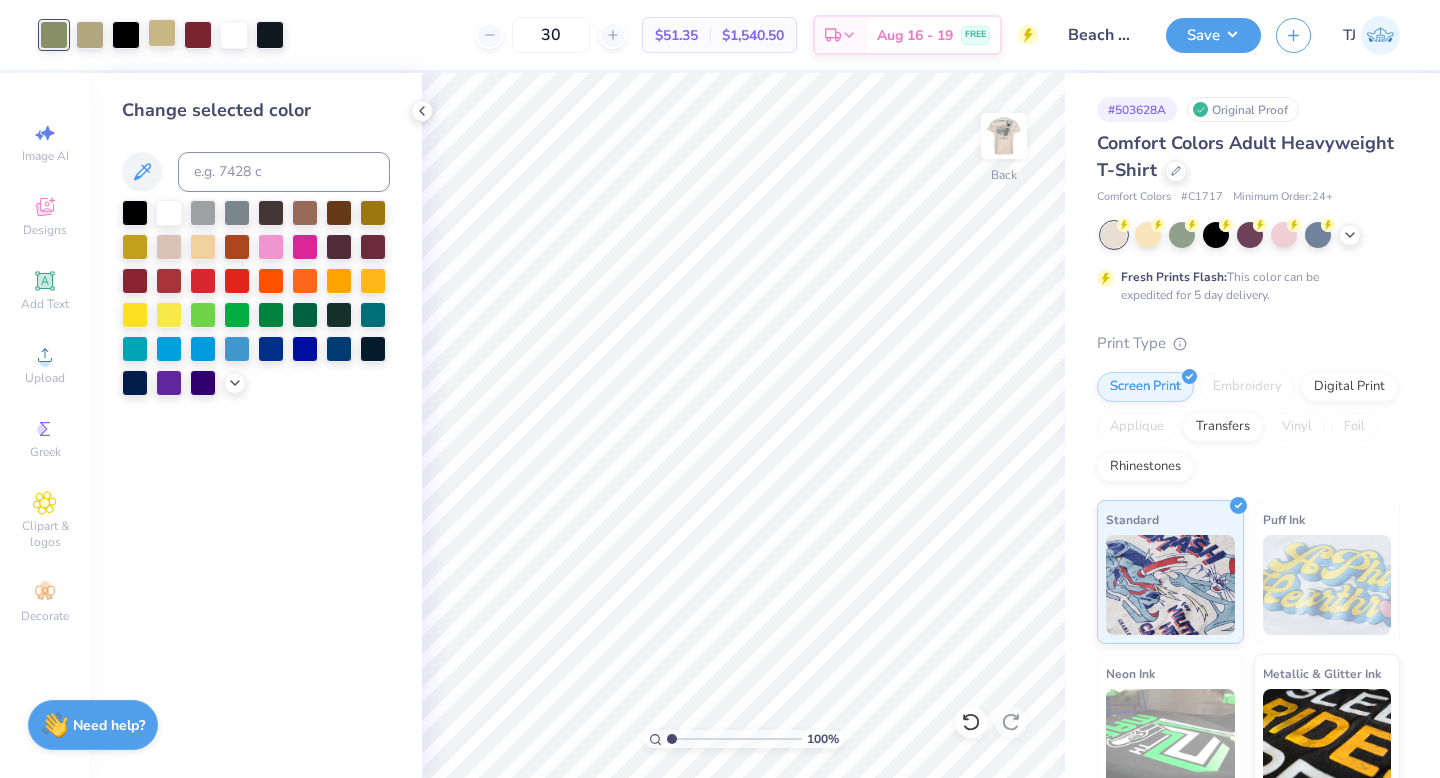click at bounding box center [162, 33] 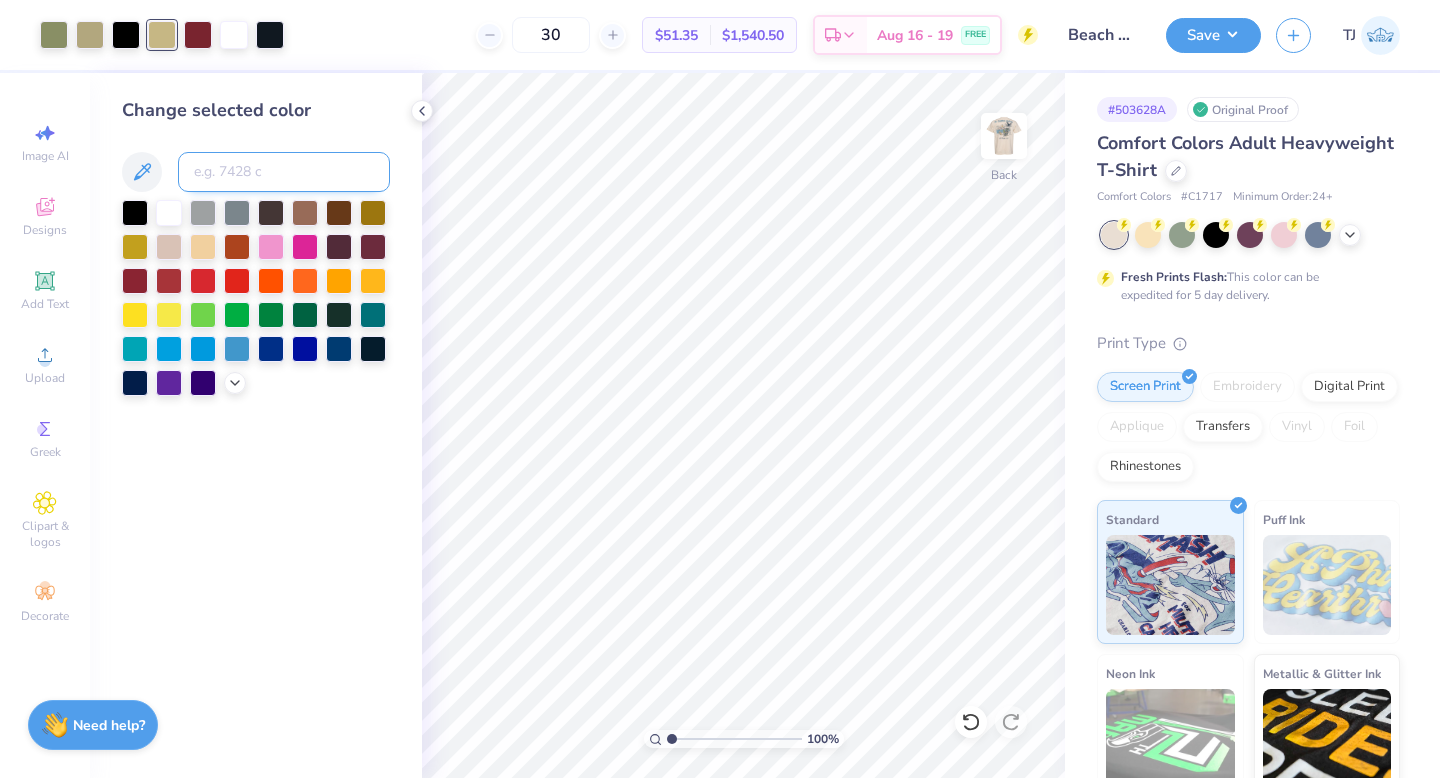 click at bounding box center [284, 172] 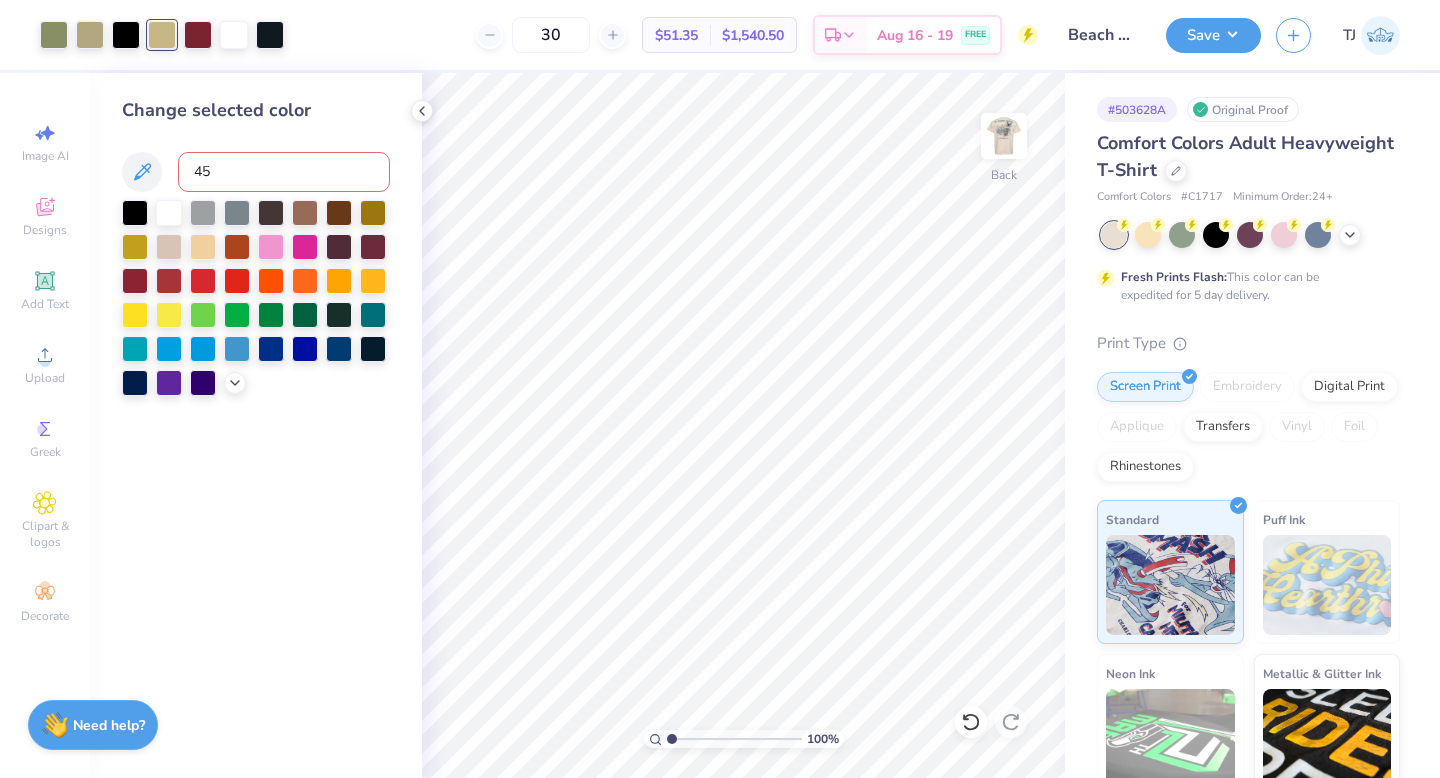 type on "452" 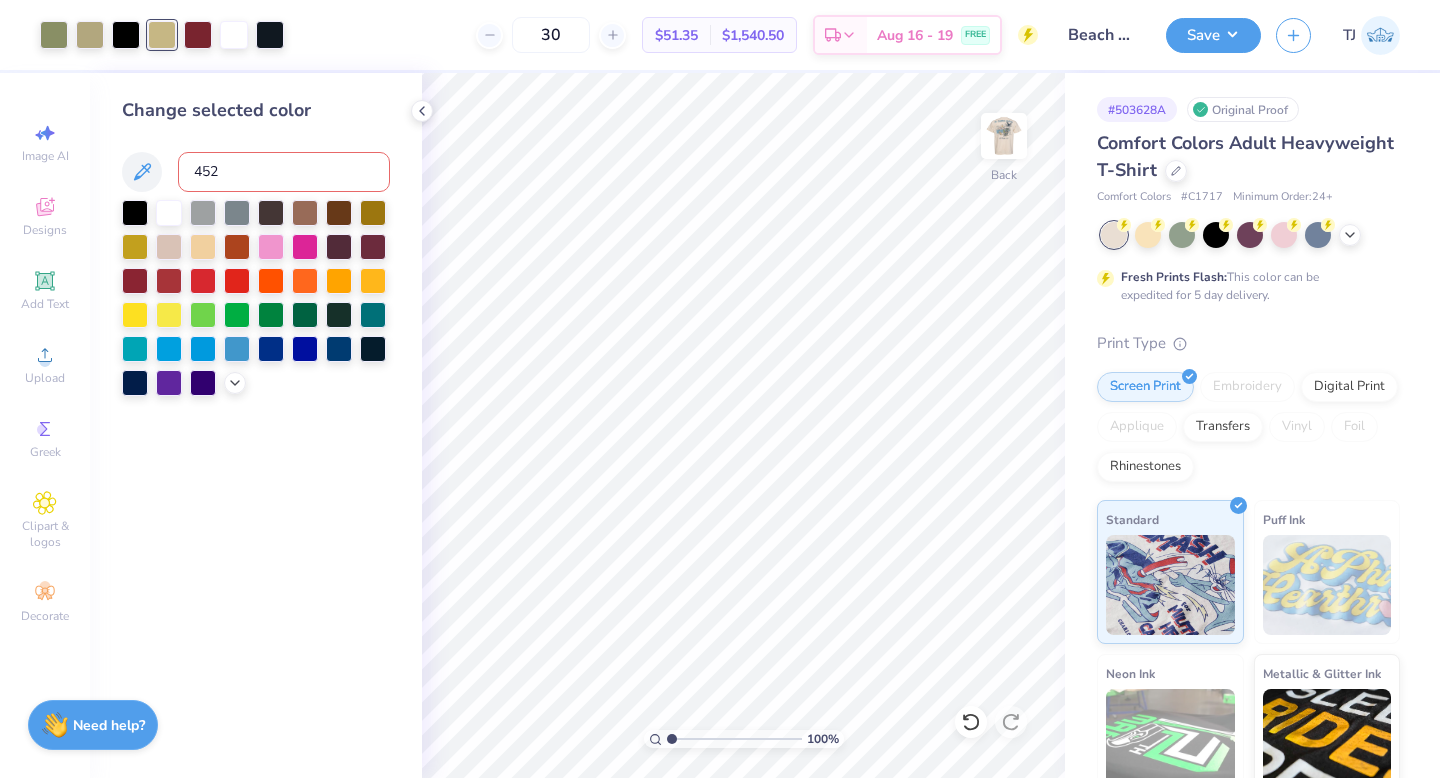 type 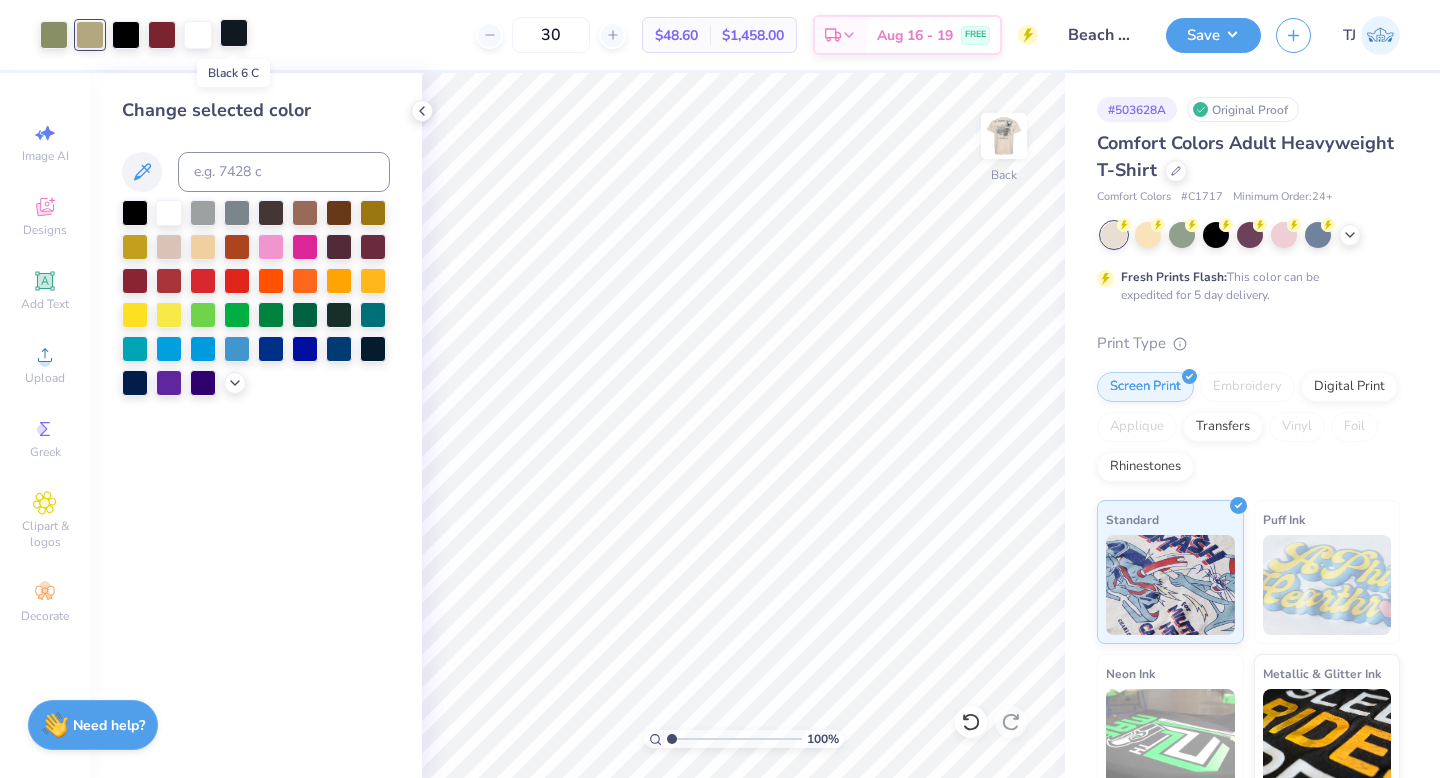 click at bounding box center (234, 33) 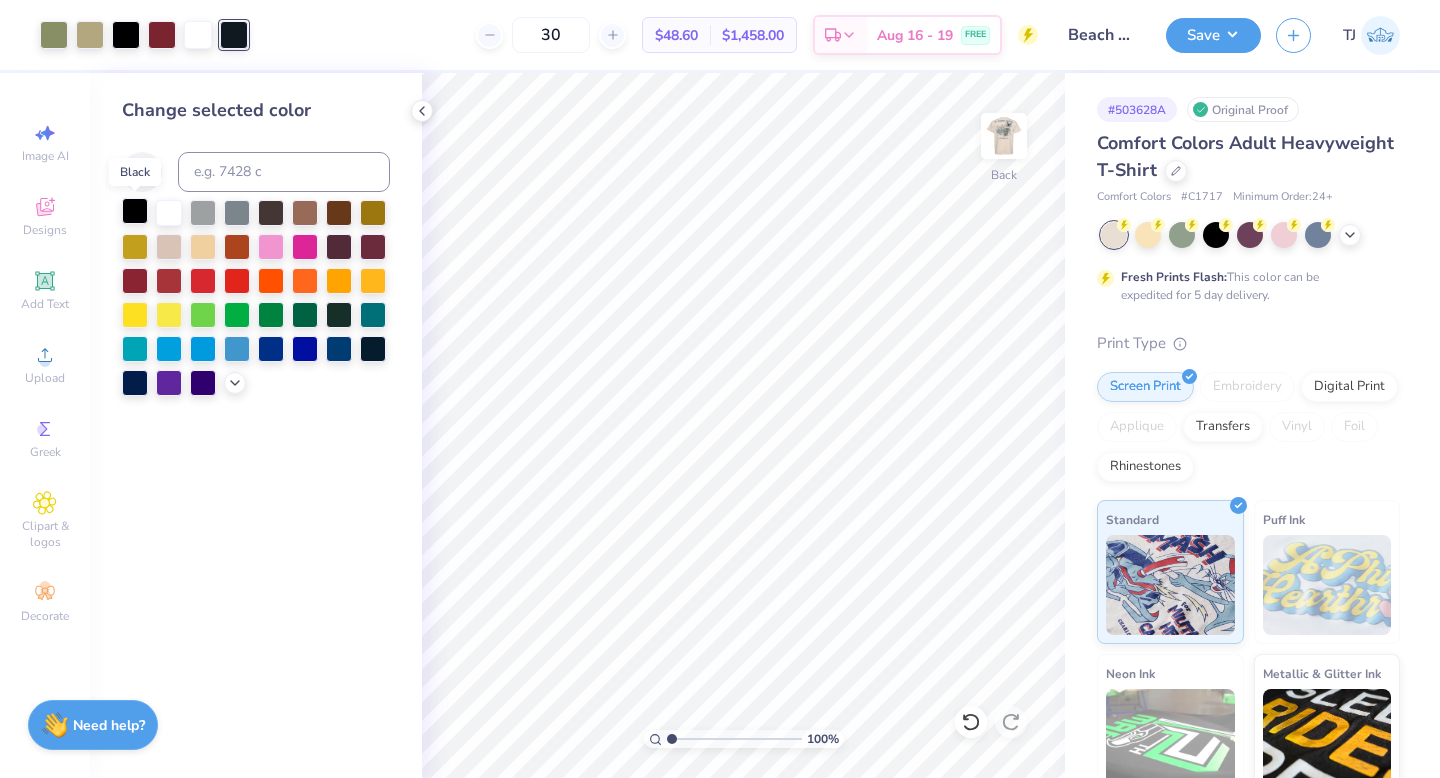 click at bounding box center [135, 211] 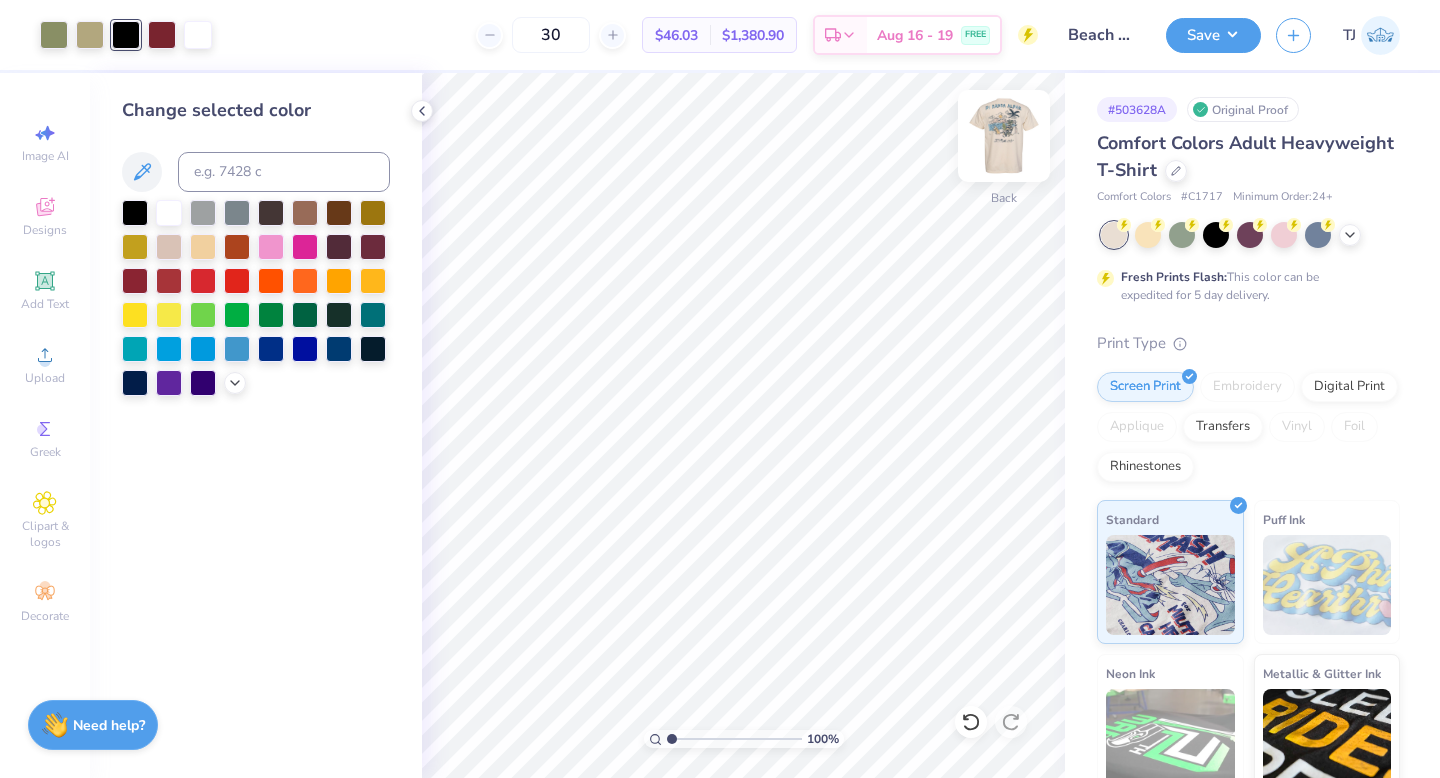 click at bounding box center (1004, 136) 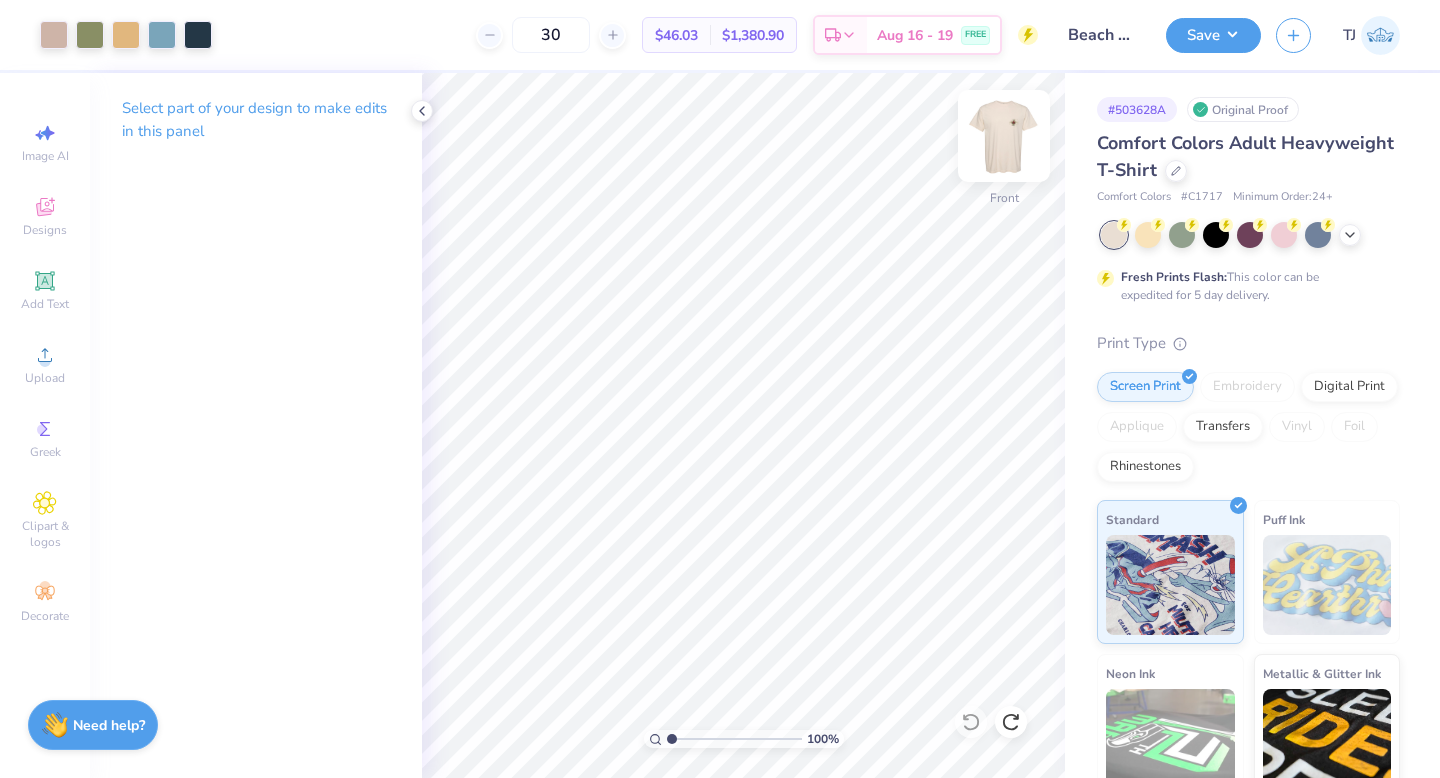 click at bounding box center (1004, 136) 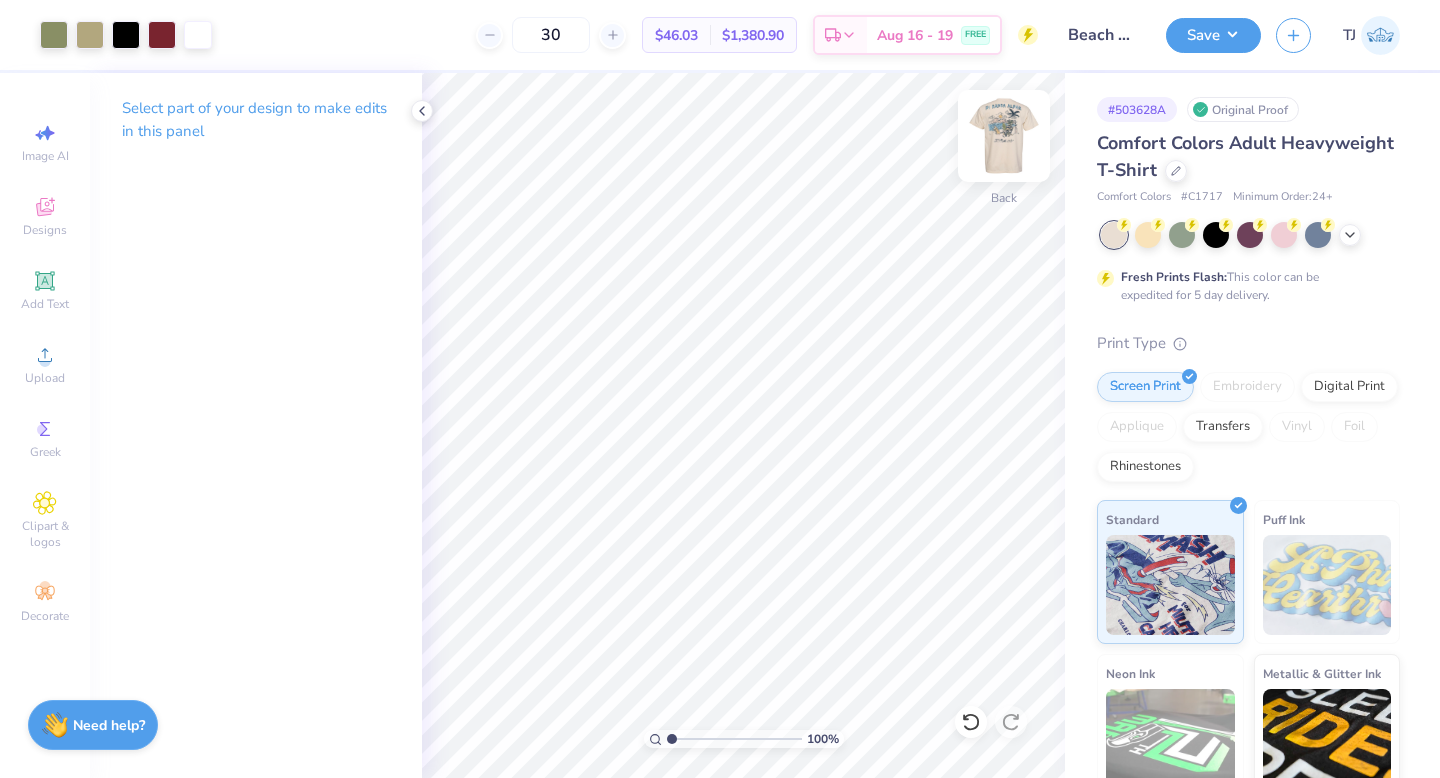click at bounding box center [1004, 136] 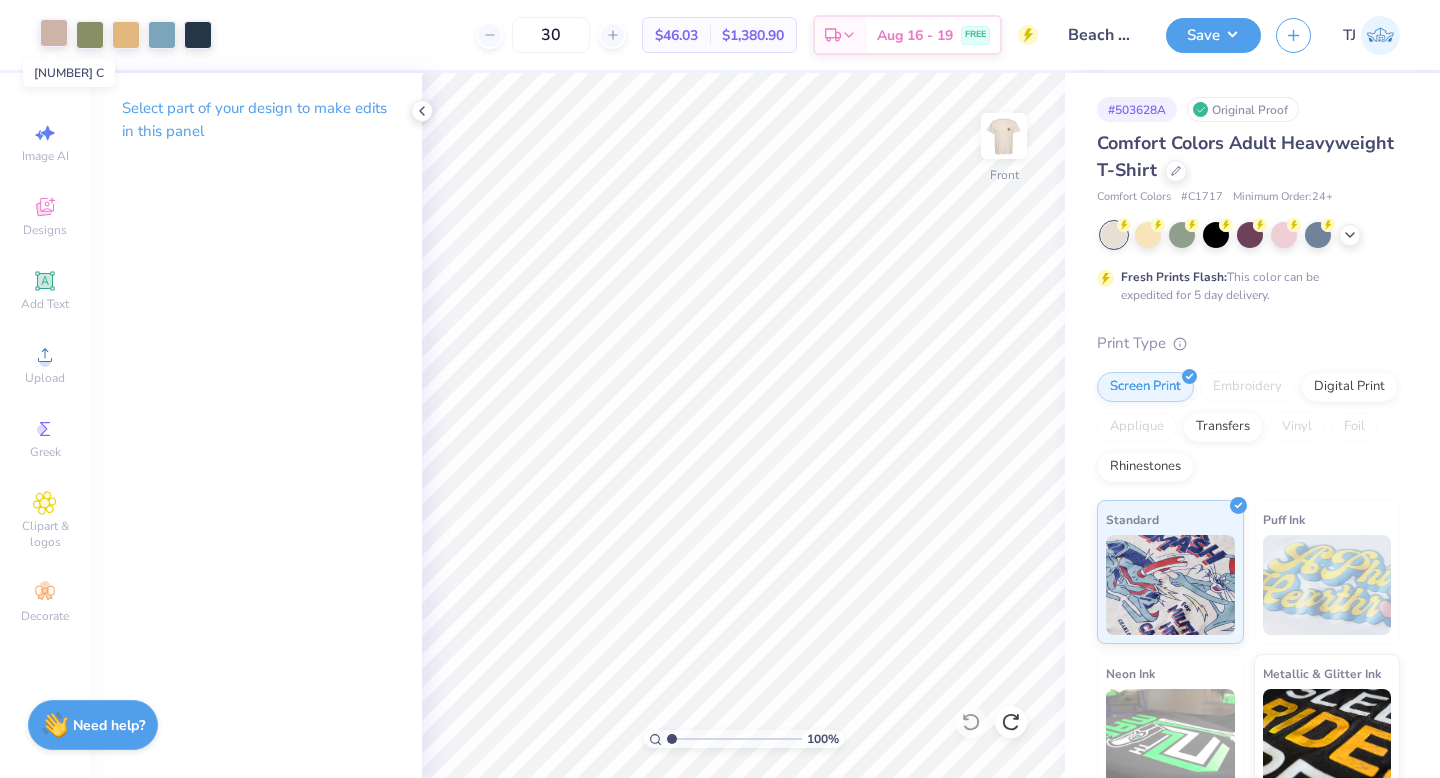 click at bounding box center [54, 33] 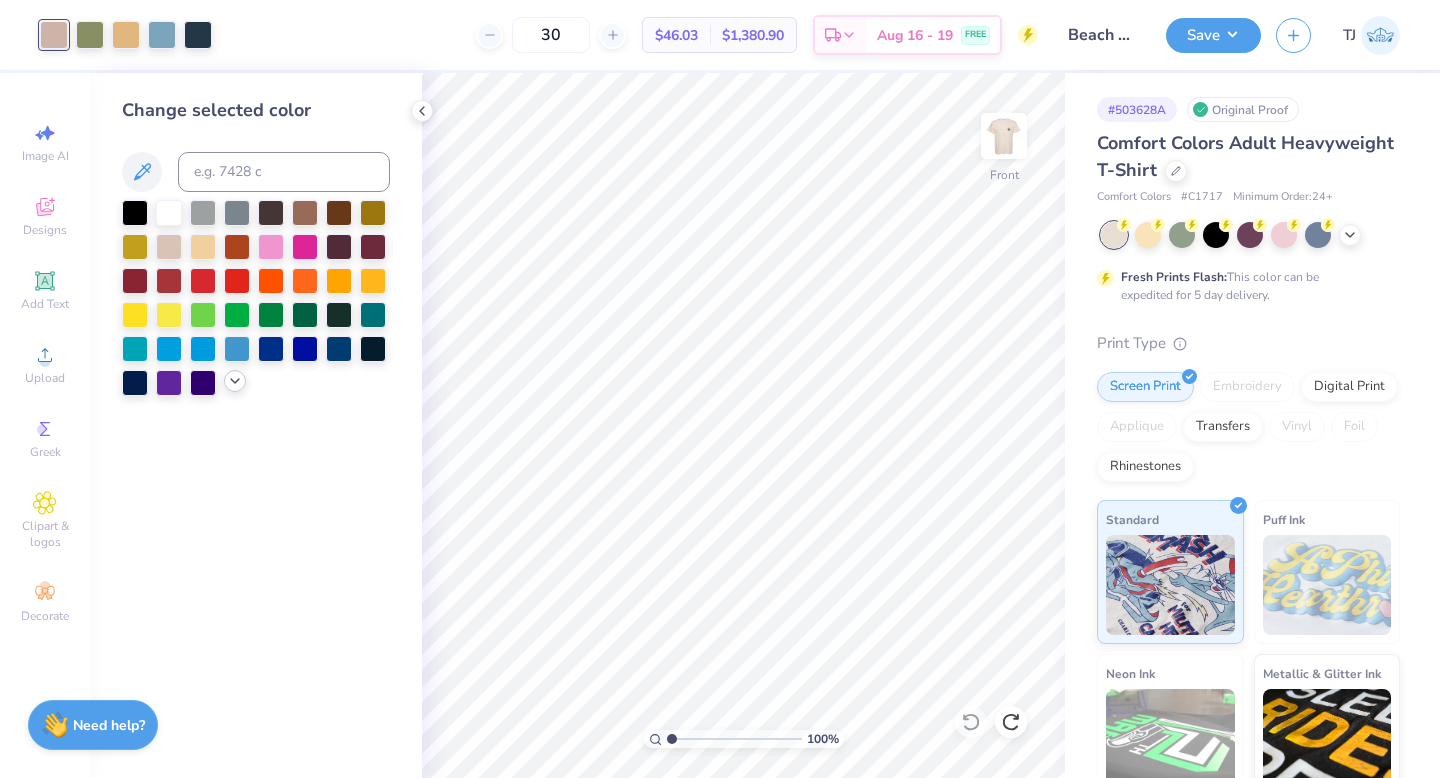 click 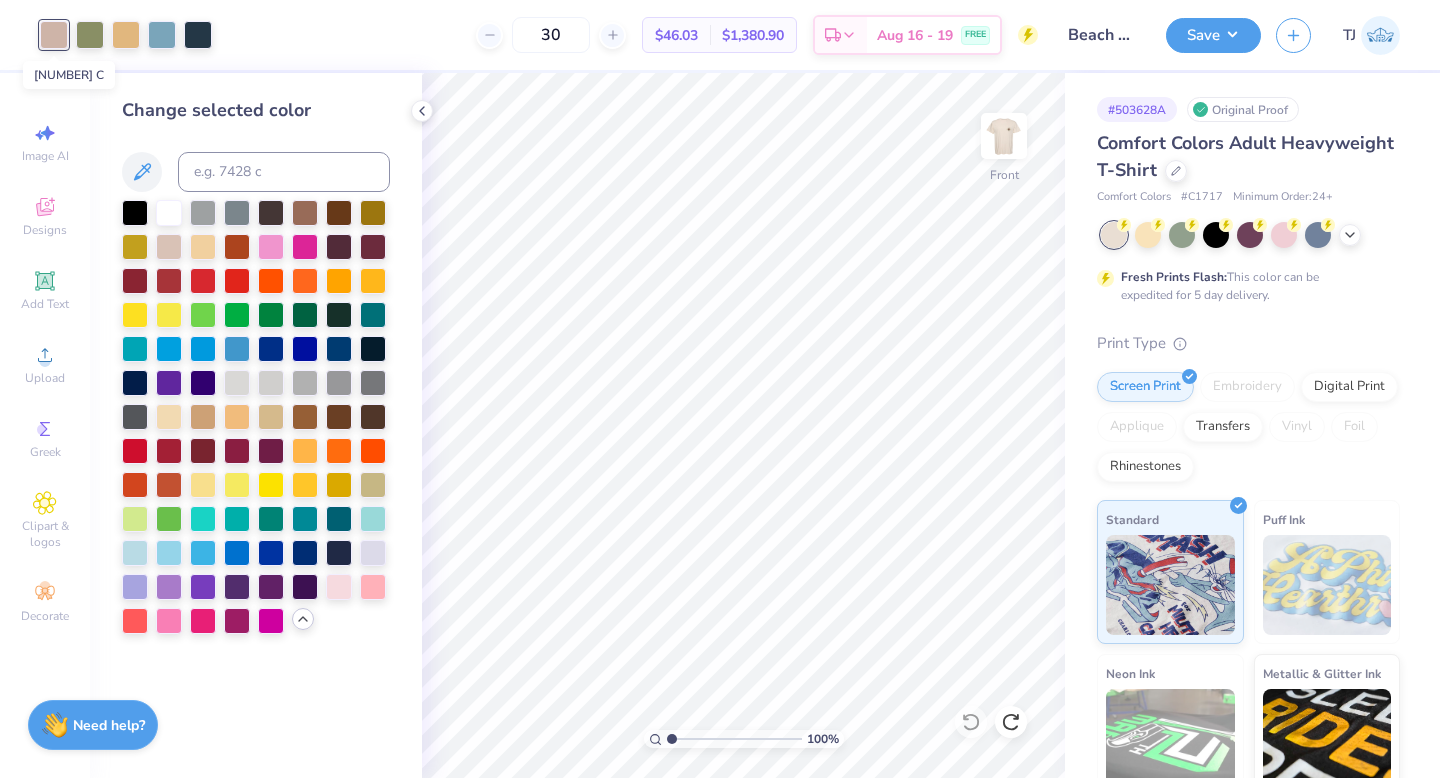 click at bounding box center (54, 35) 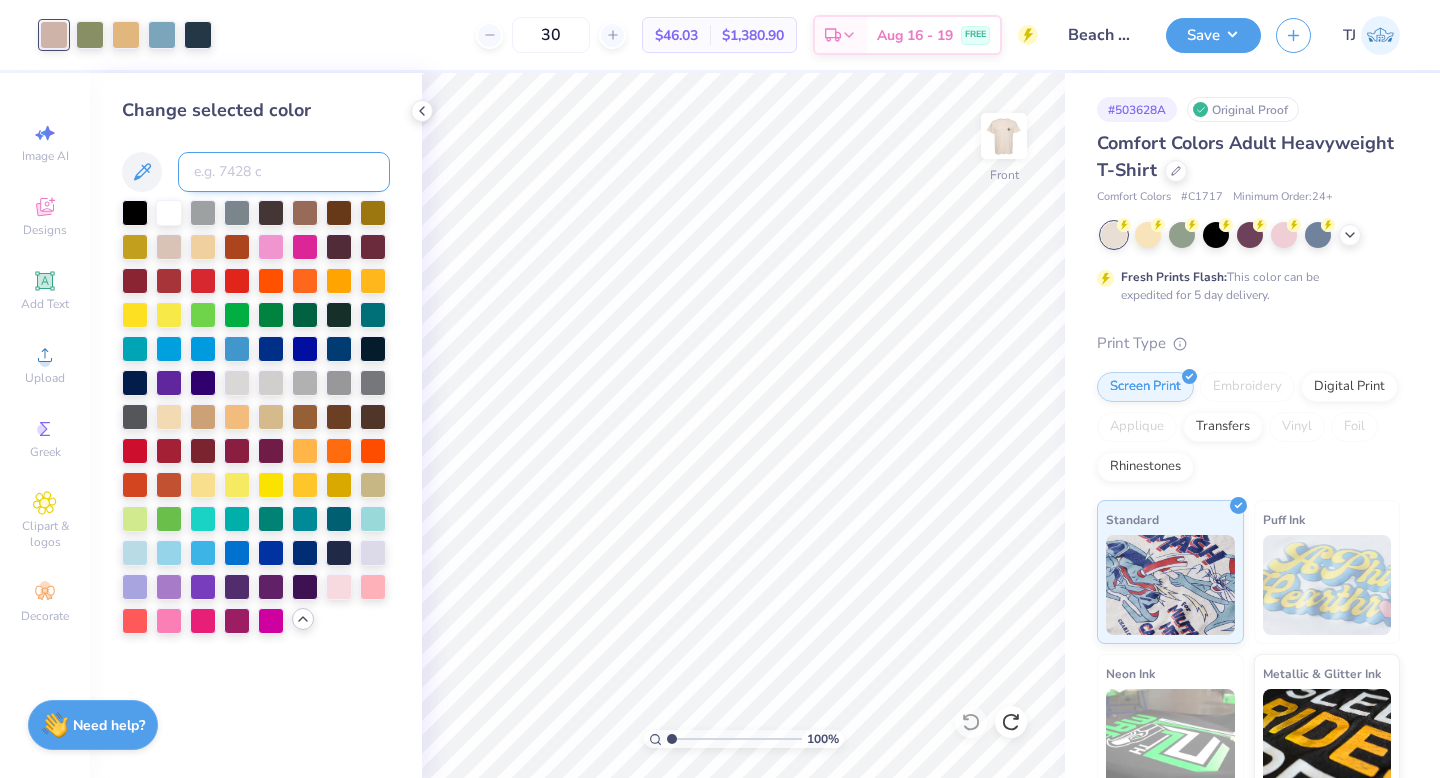 click at bounding box center (284, 172) 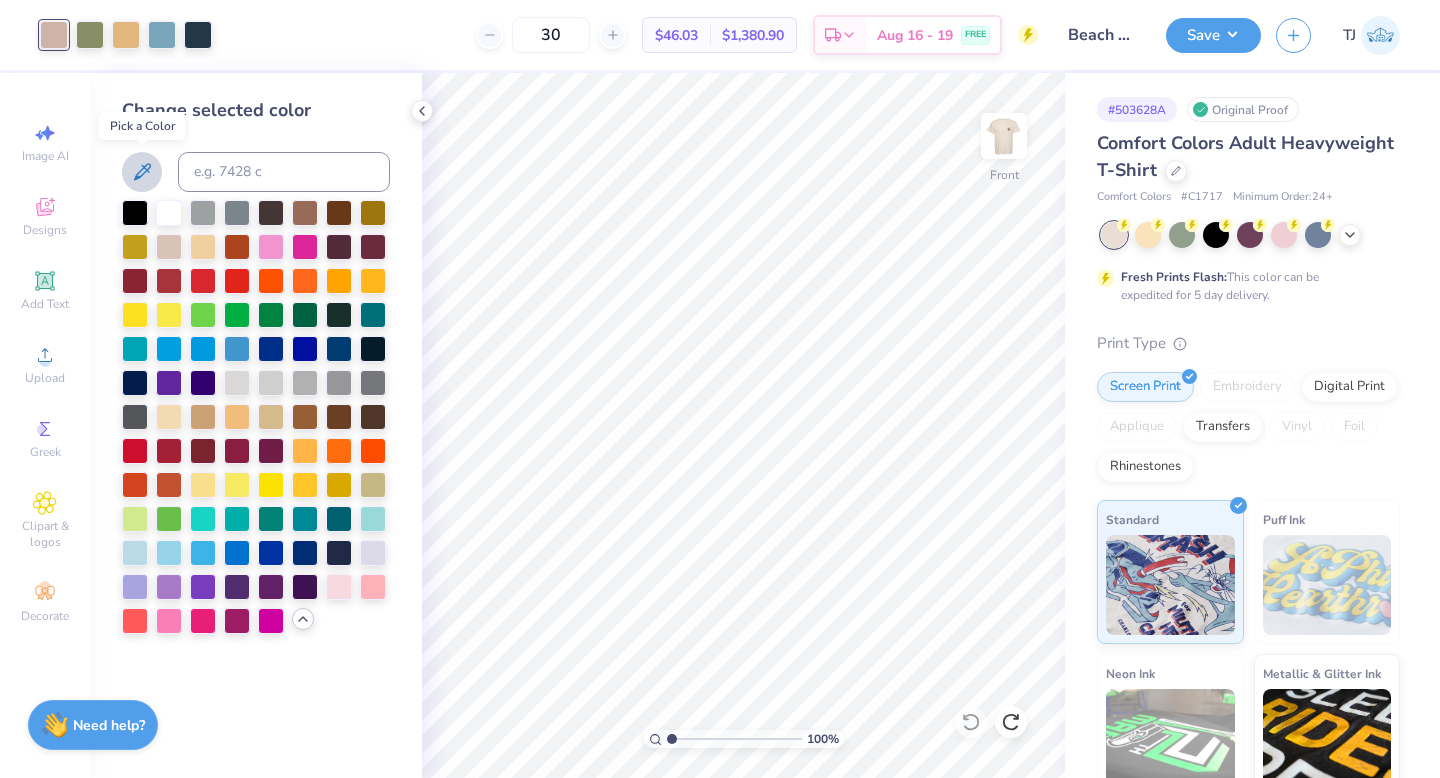 click at bounding box center (142, 172) 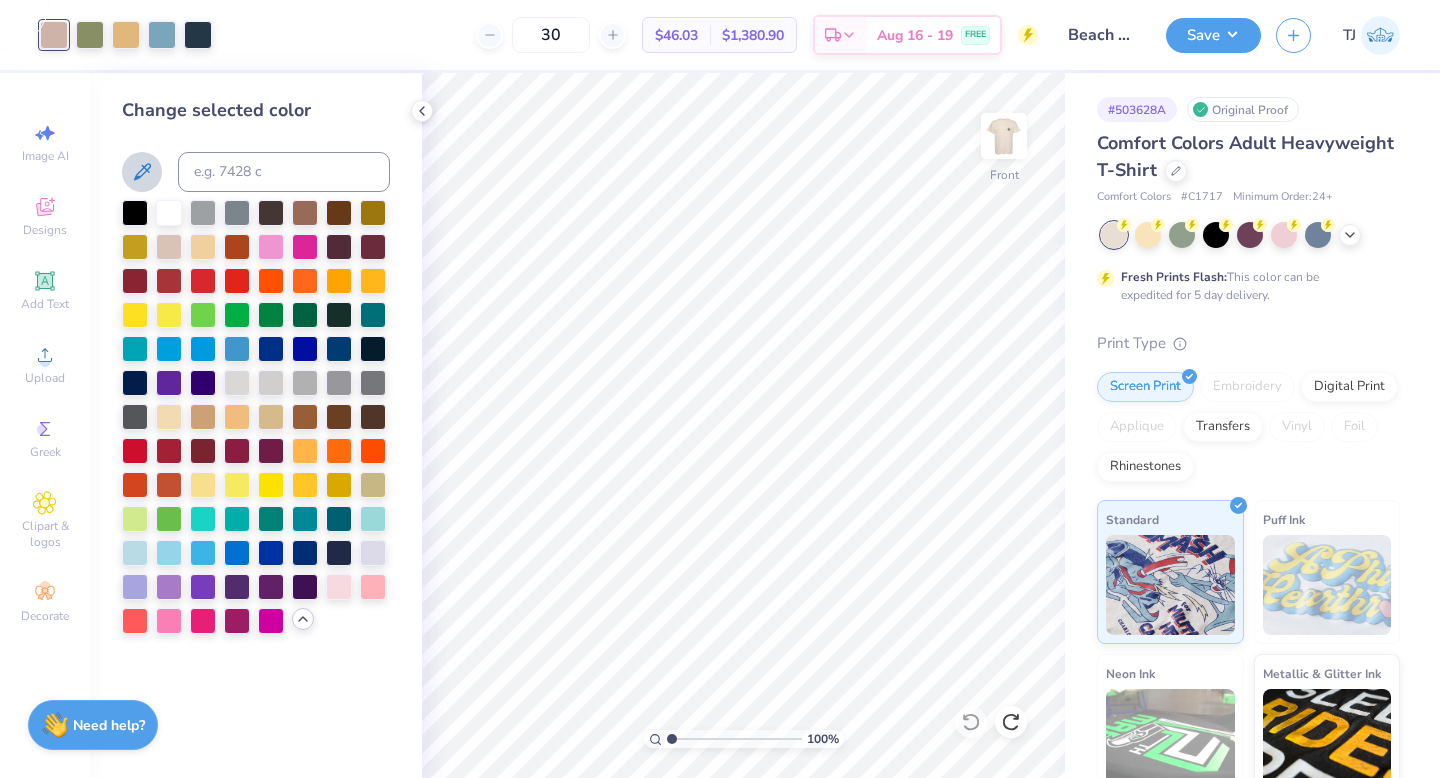 click 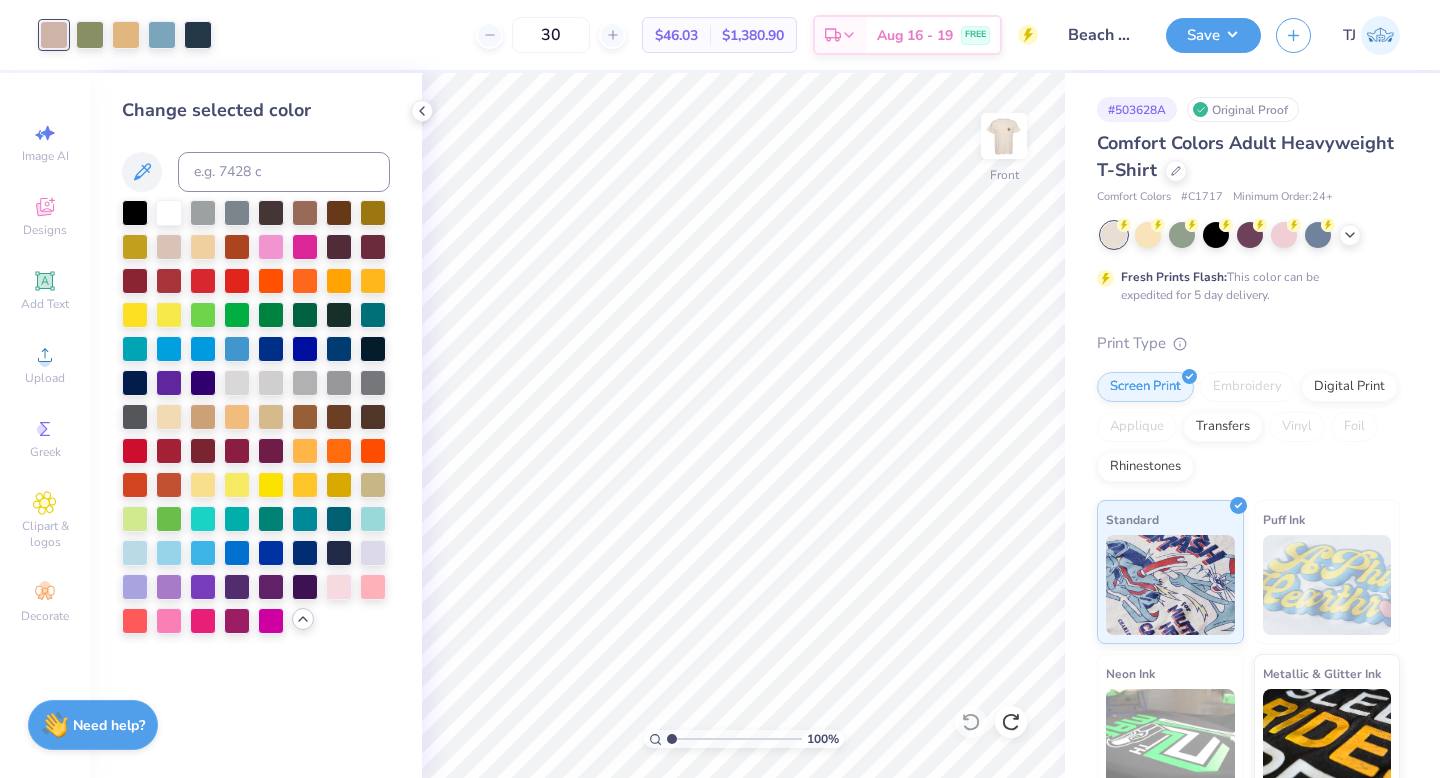 click 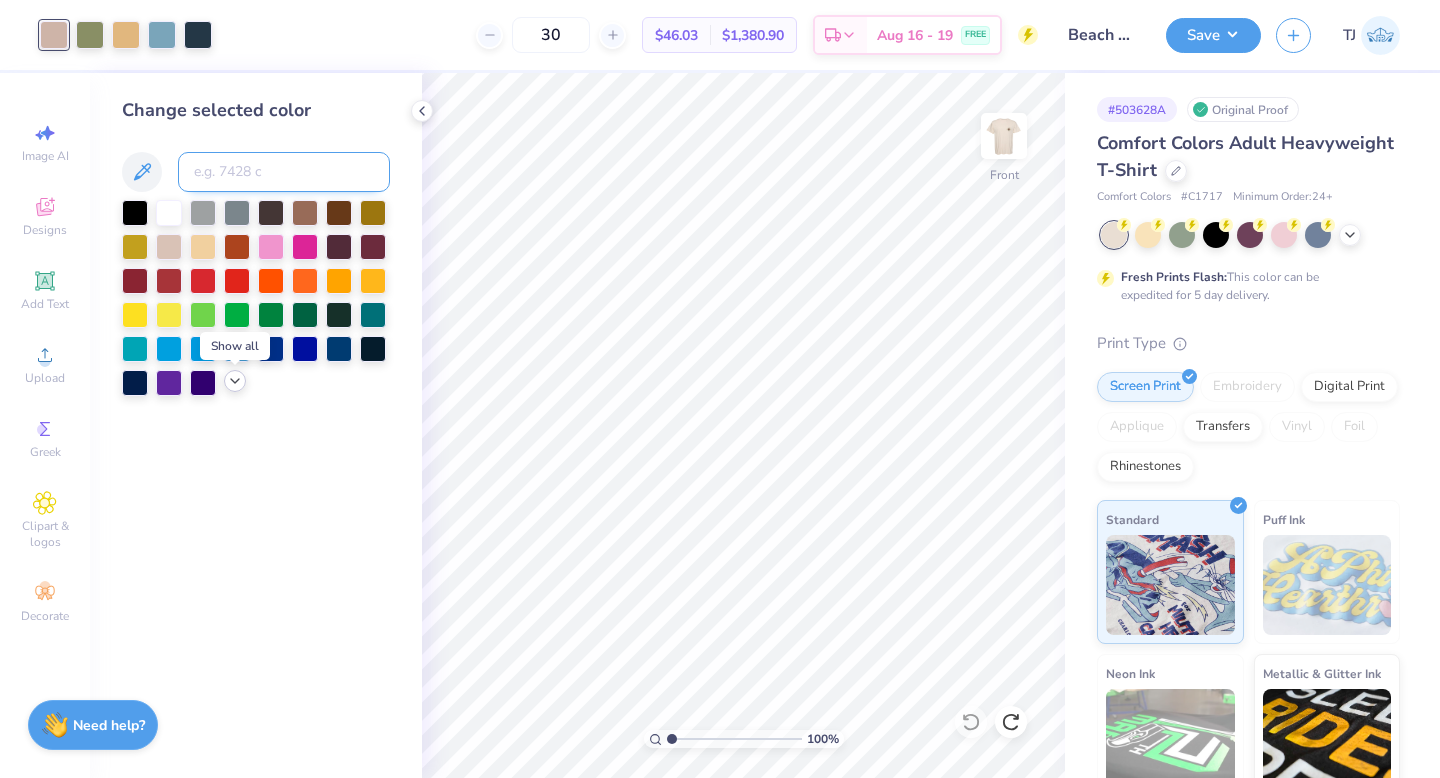 click at bounding box center [284, 172] 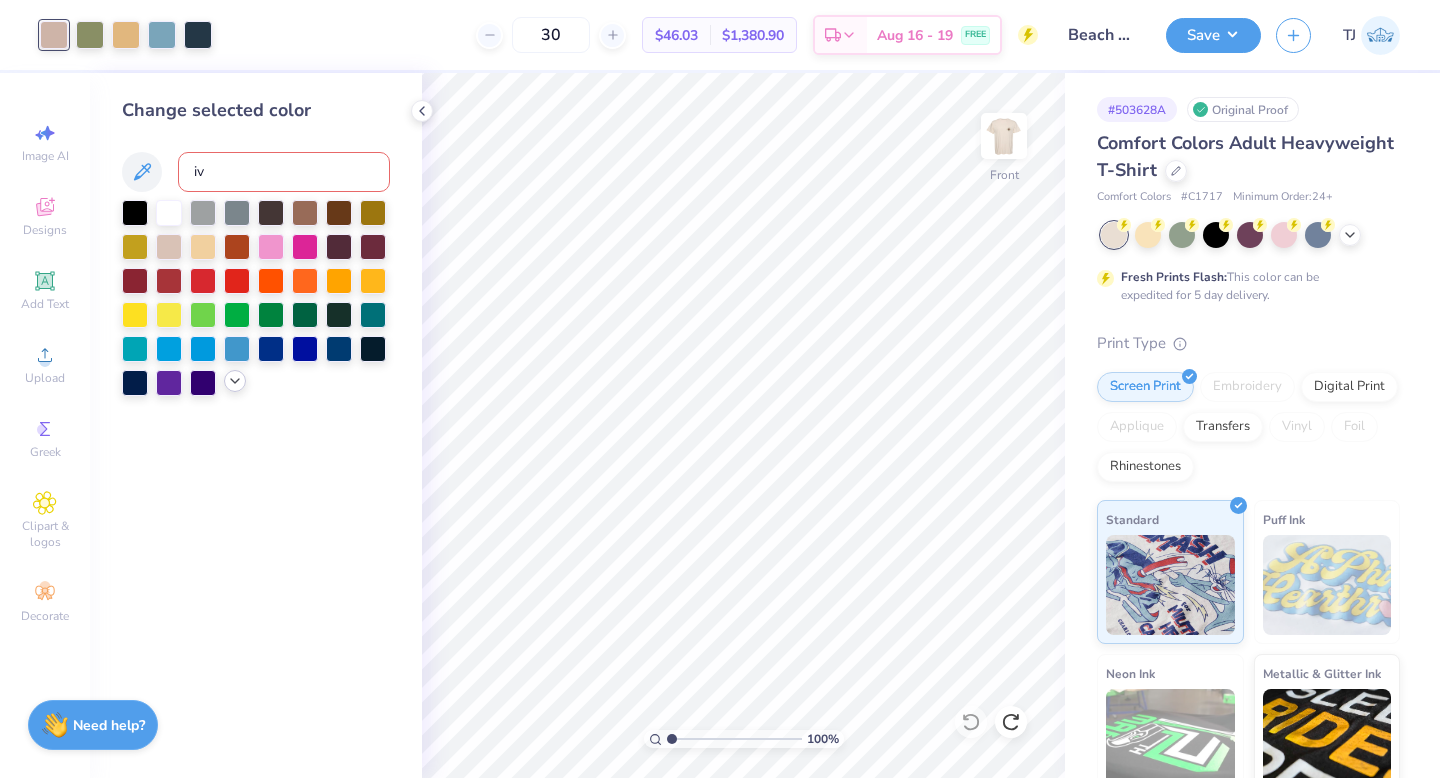 type on "i" 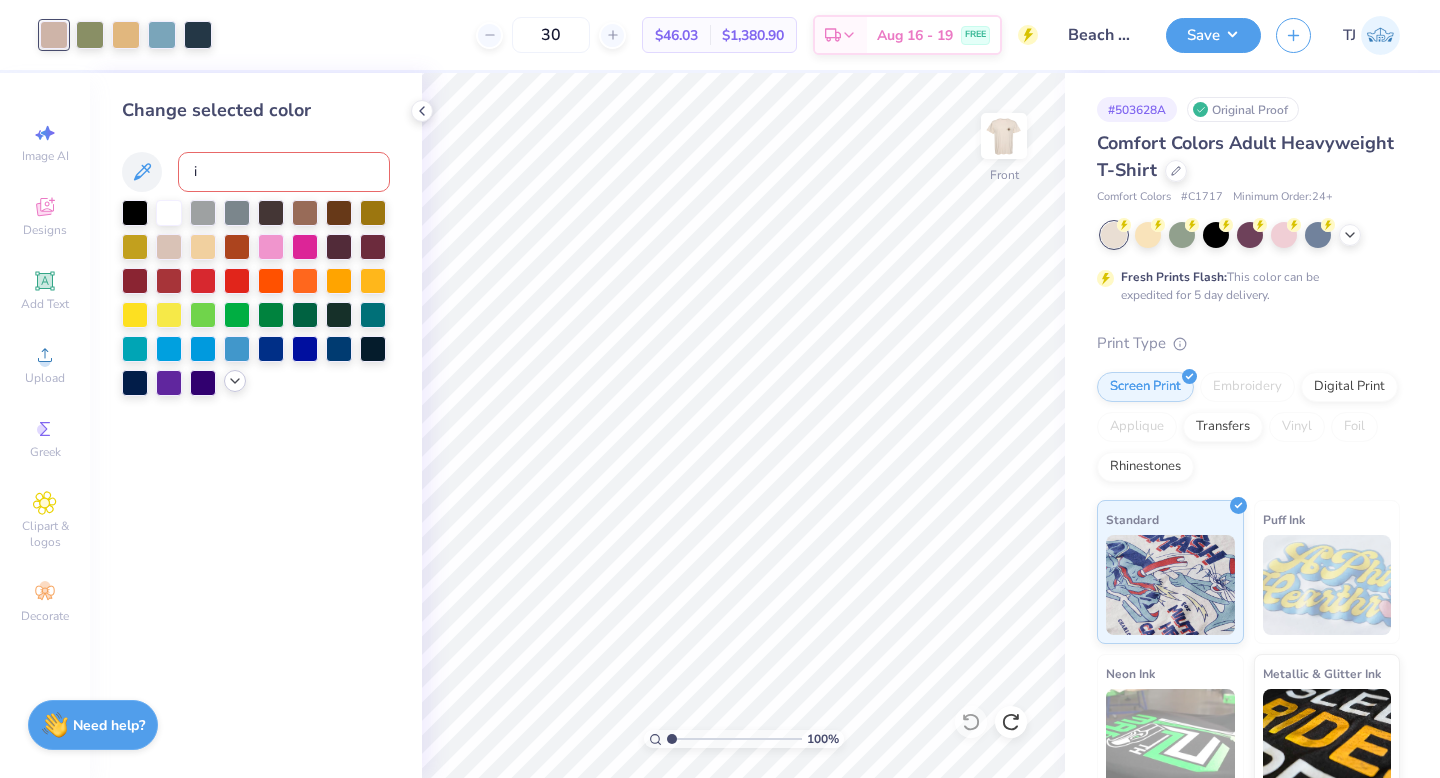 type 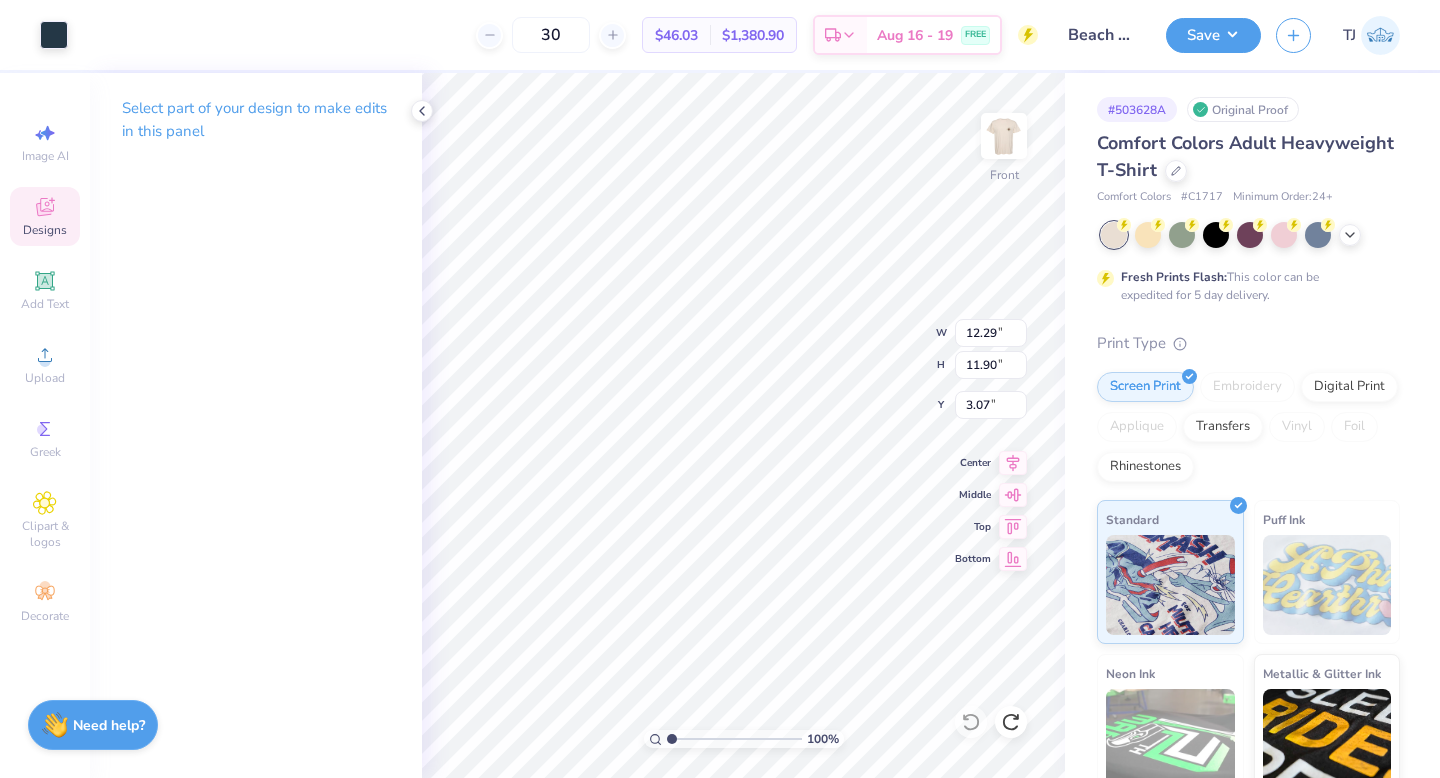 click on "Select part of your design to make edits in this panel" at bounding box center (256, 120) 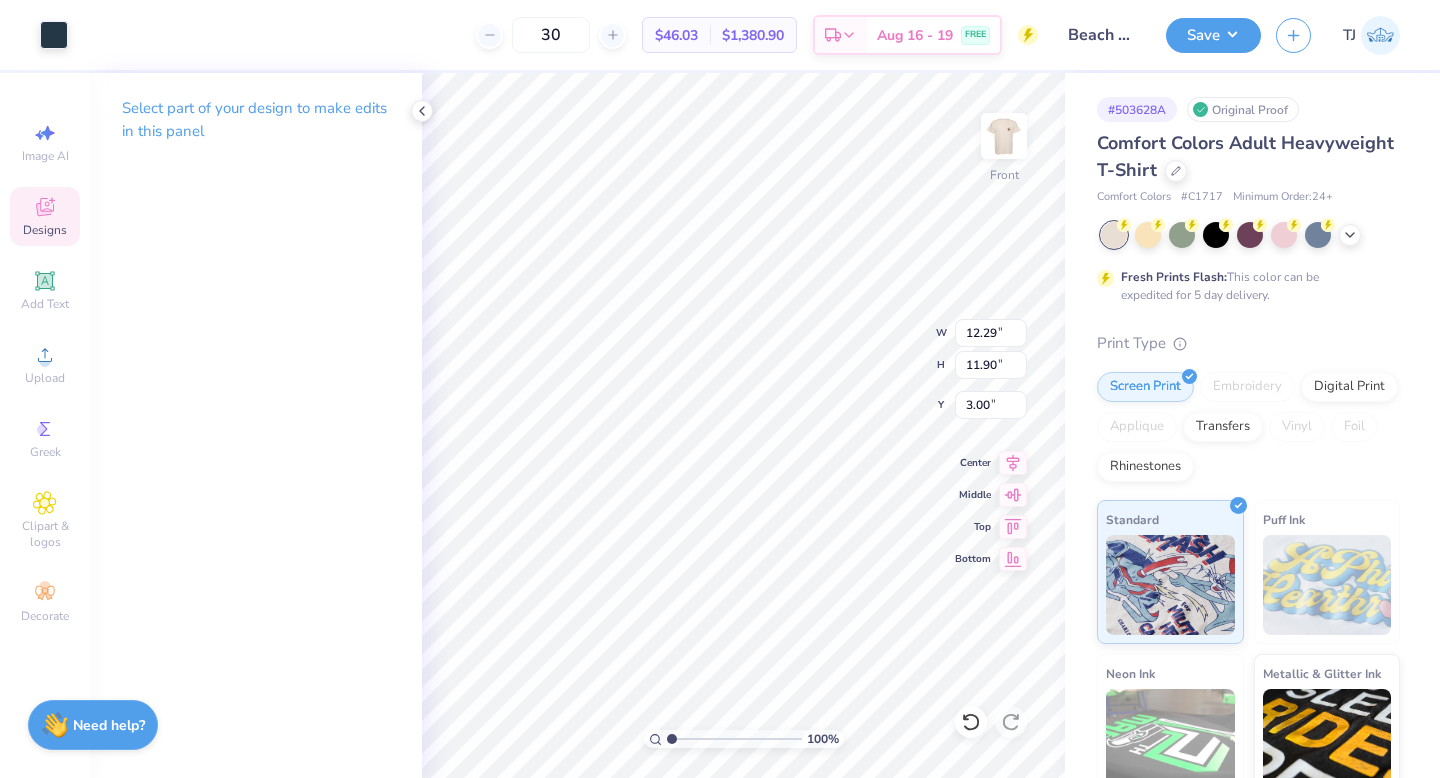 type on "3.00" 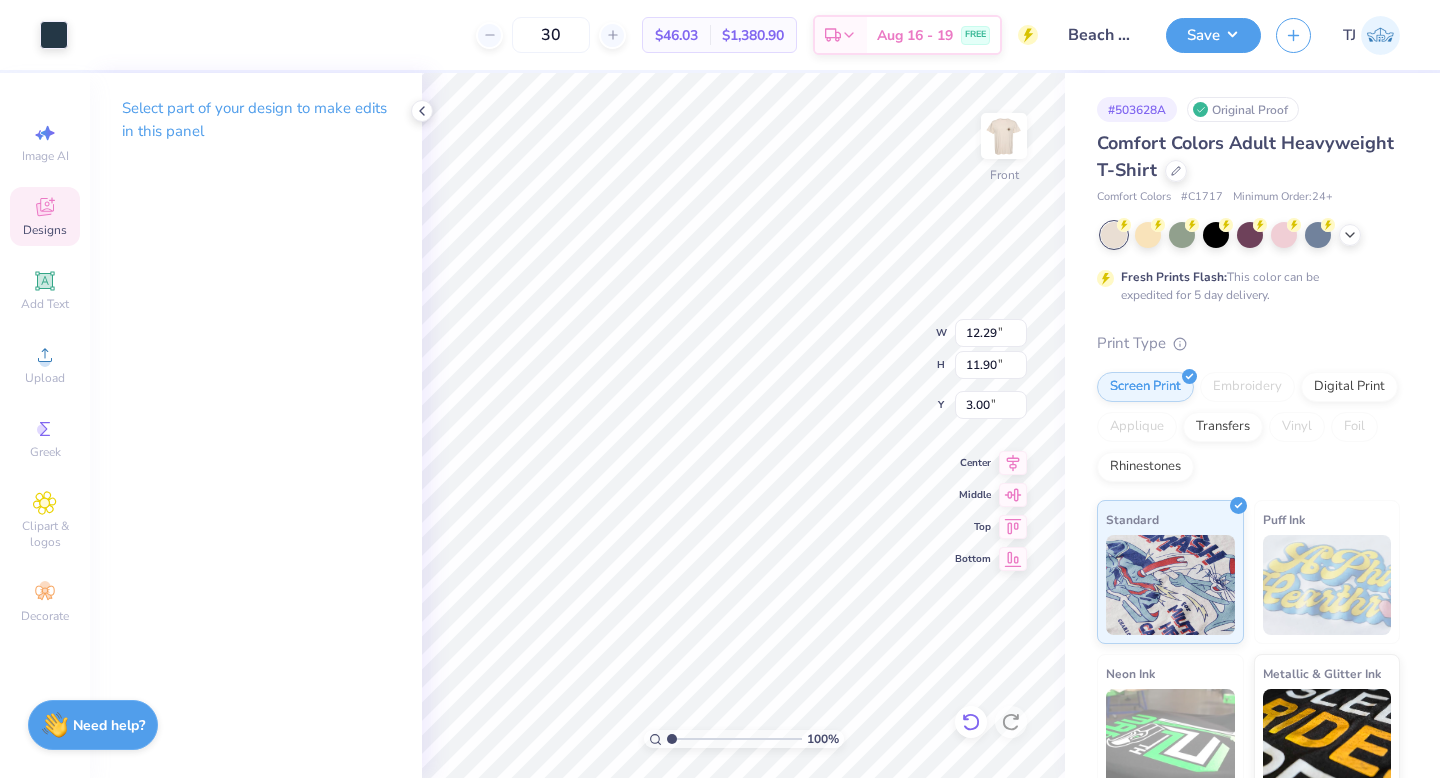 click 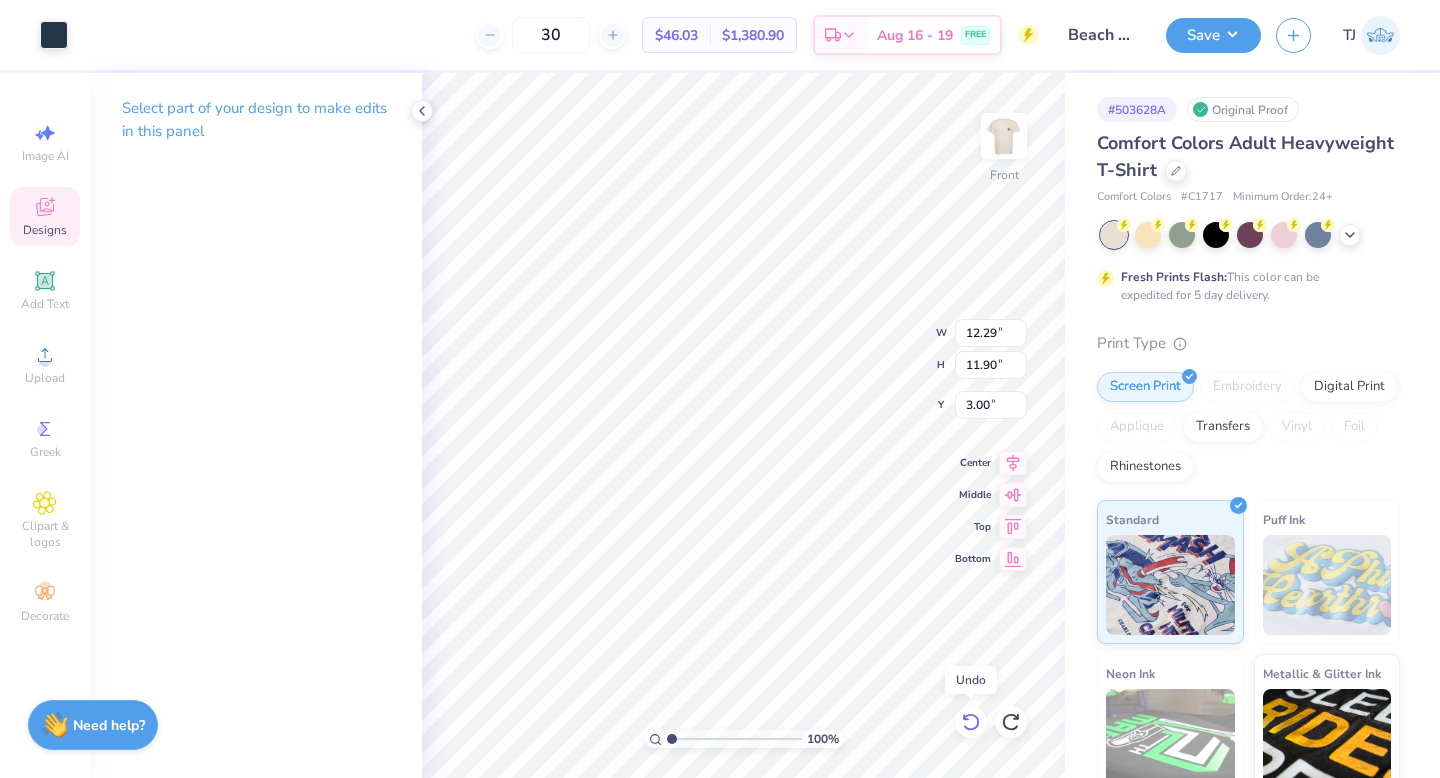 click 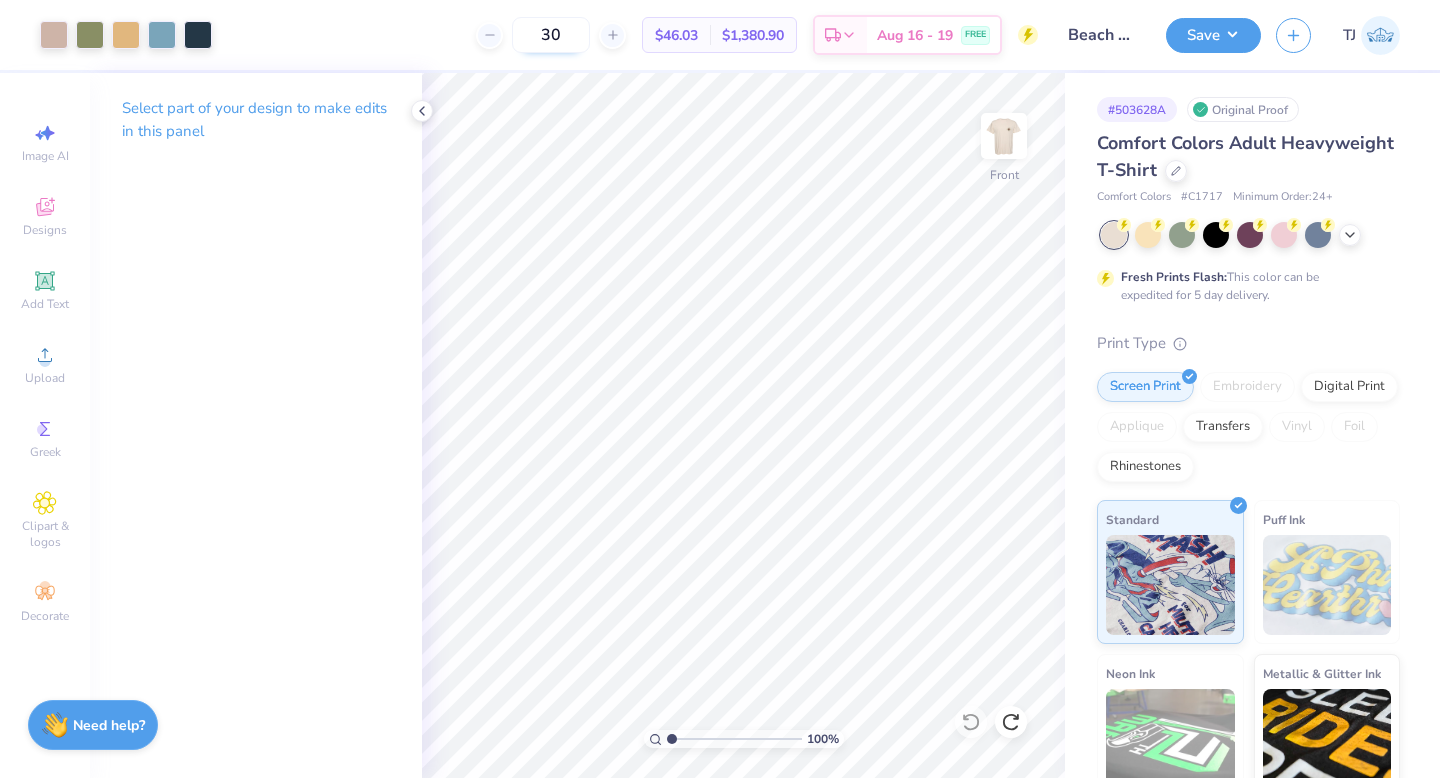 click on "30" at bounding box center [551, 35] 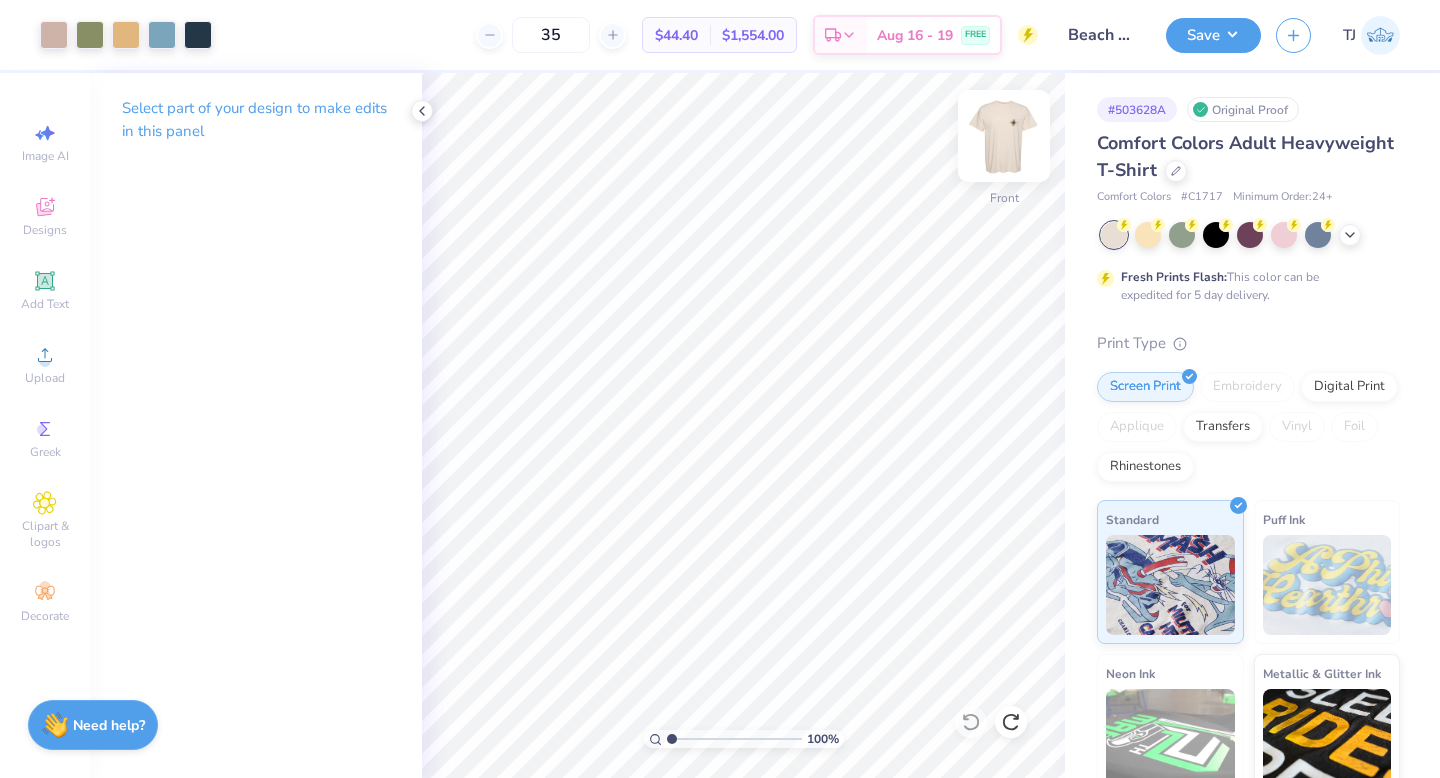 type on "35" 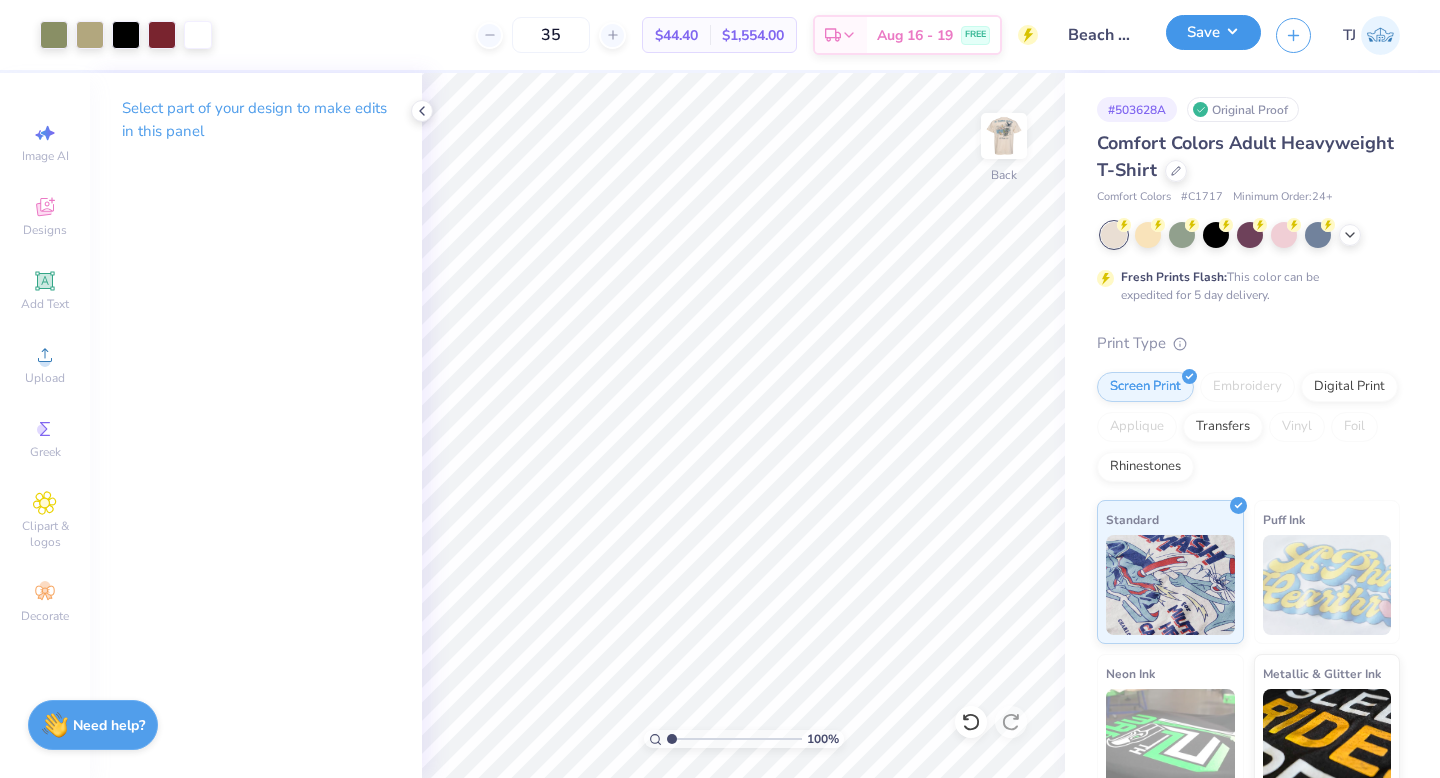 click on "Save" at bounding box center [1213, 32] 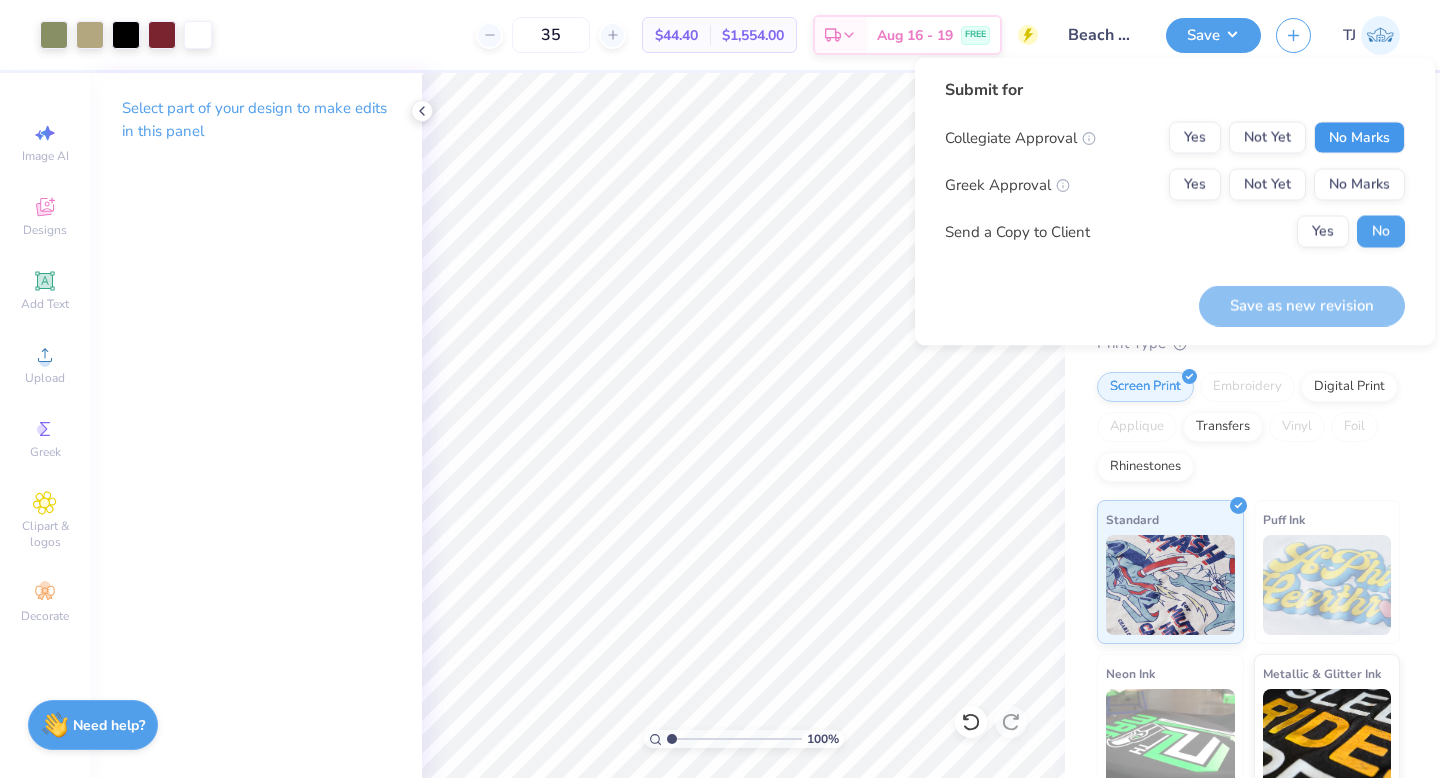 click on "No Marks" at bounding box center [1359, 138] 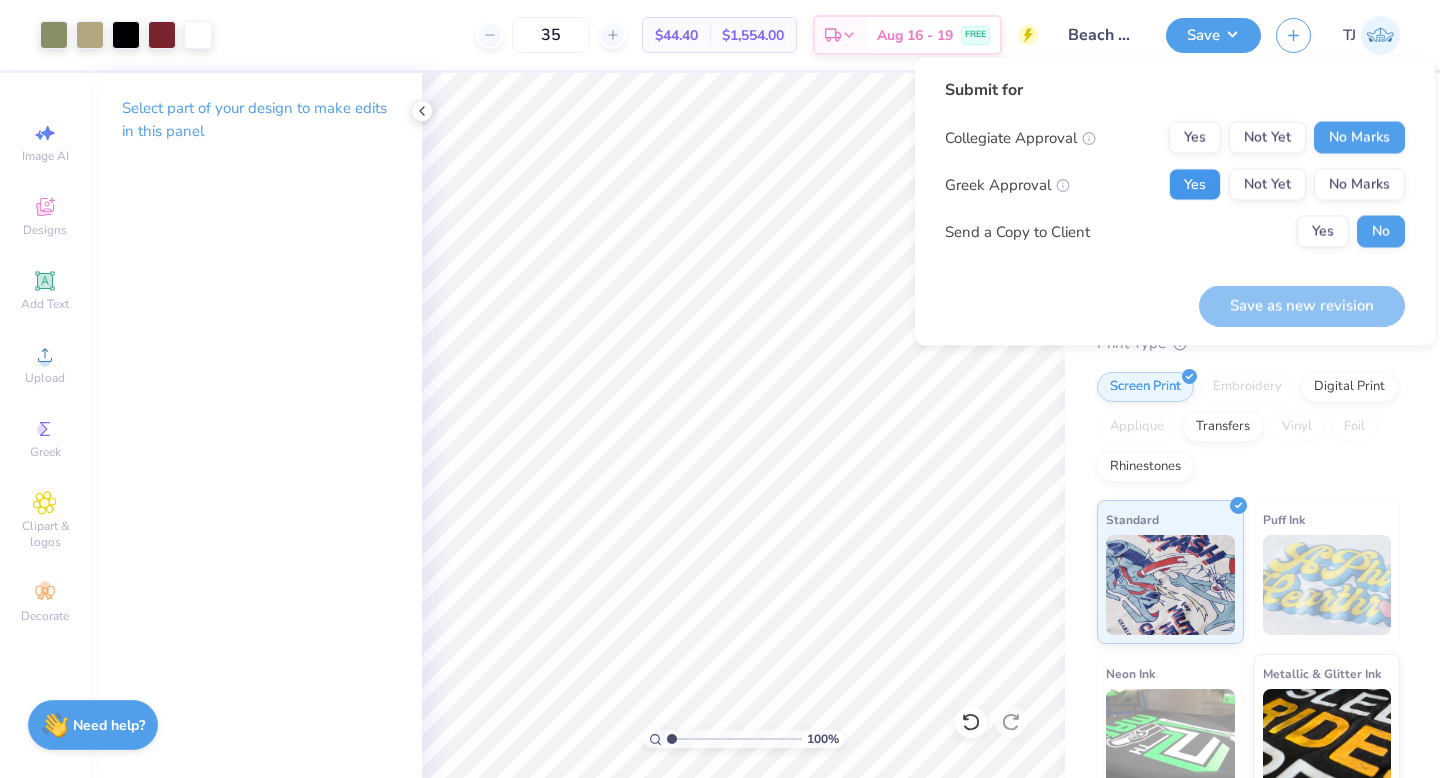 click on "Yes" at bounding box center [1195, 185] 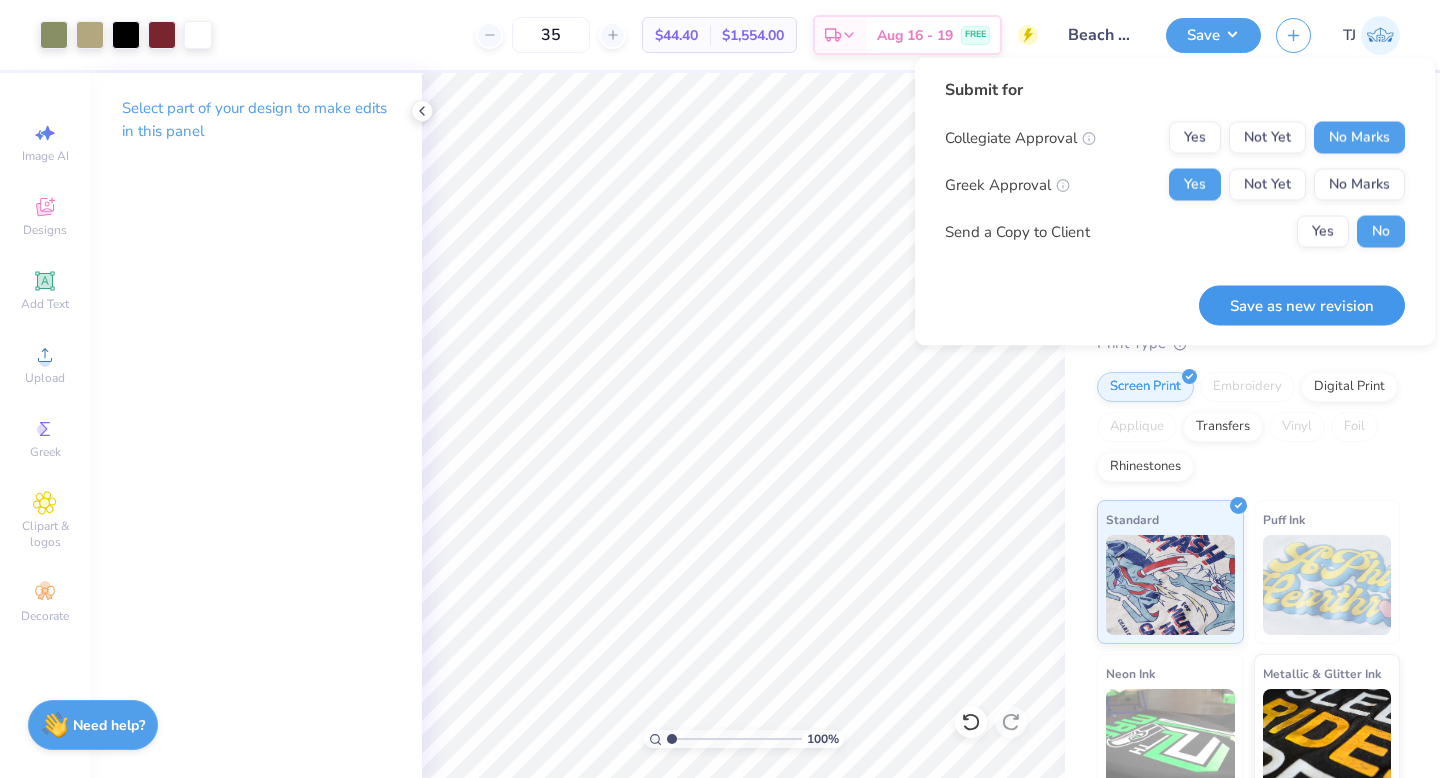 click on "Save as new revision" at bounding box center [1302, 305] 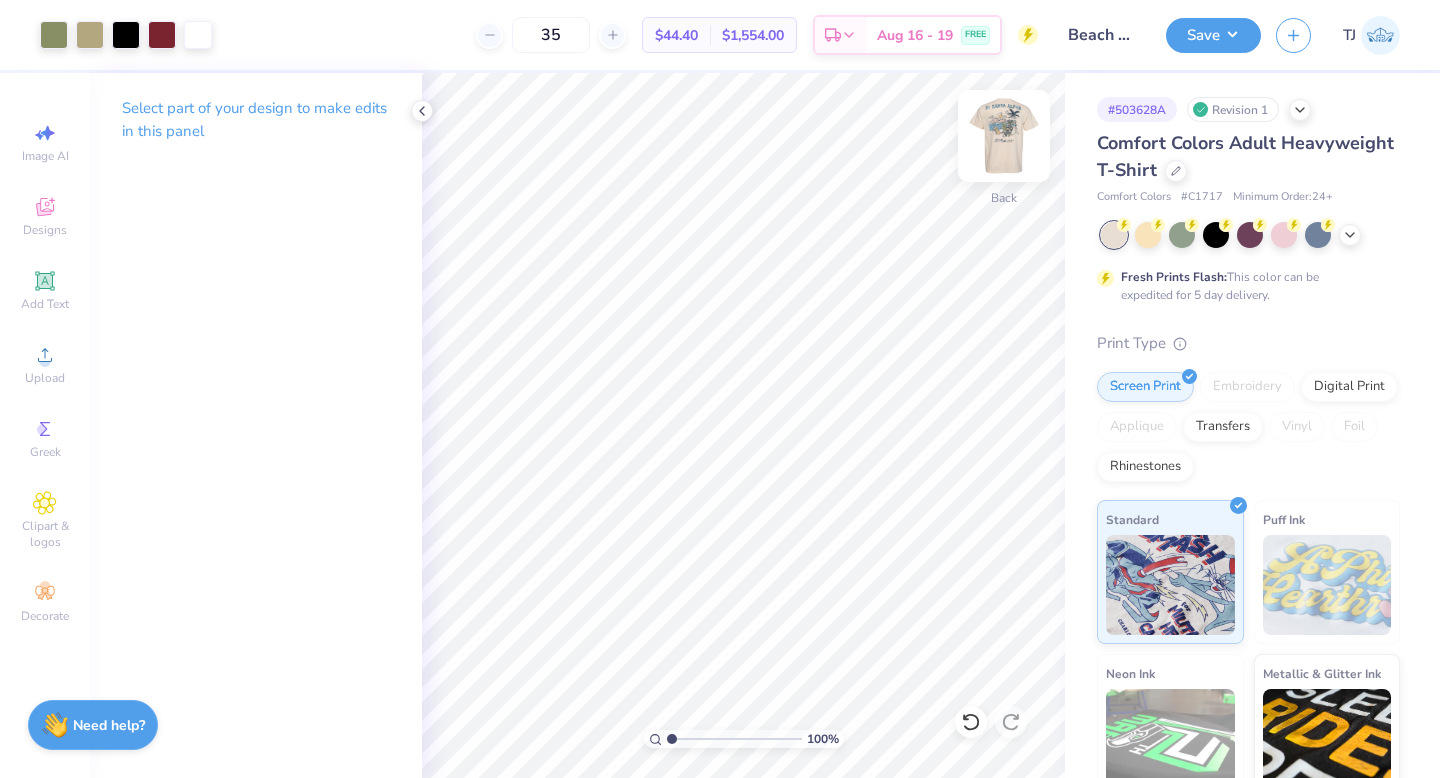 click at bounding box center [1004, 136] 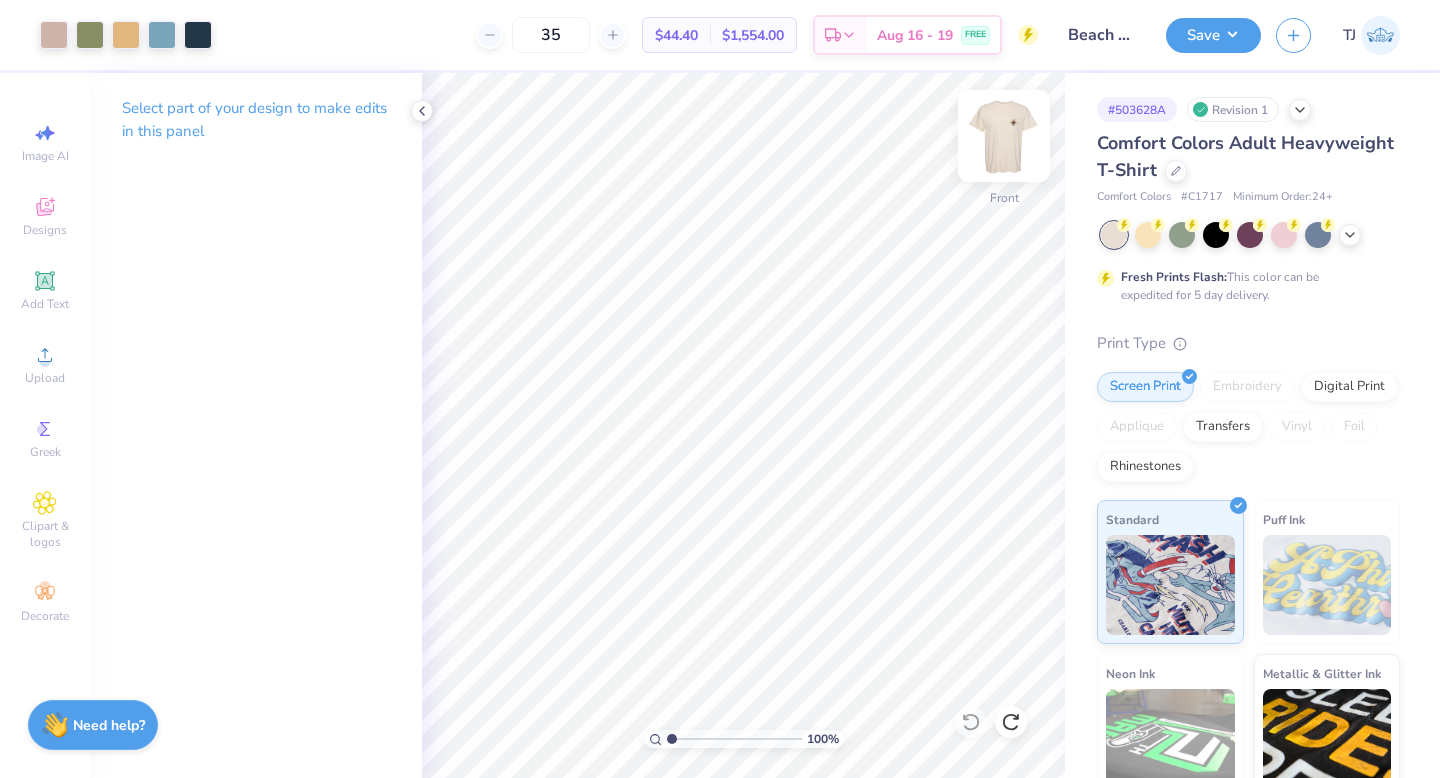 click at bounding box center [1004, 136] 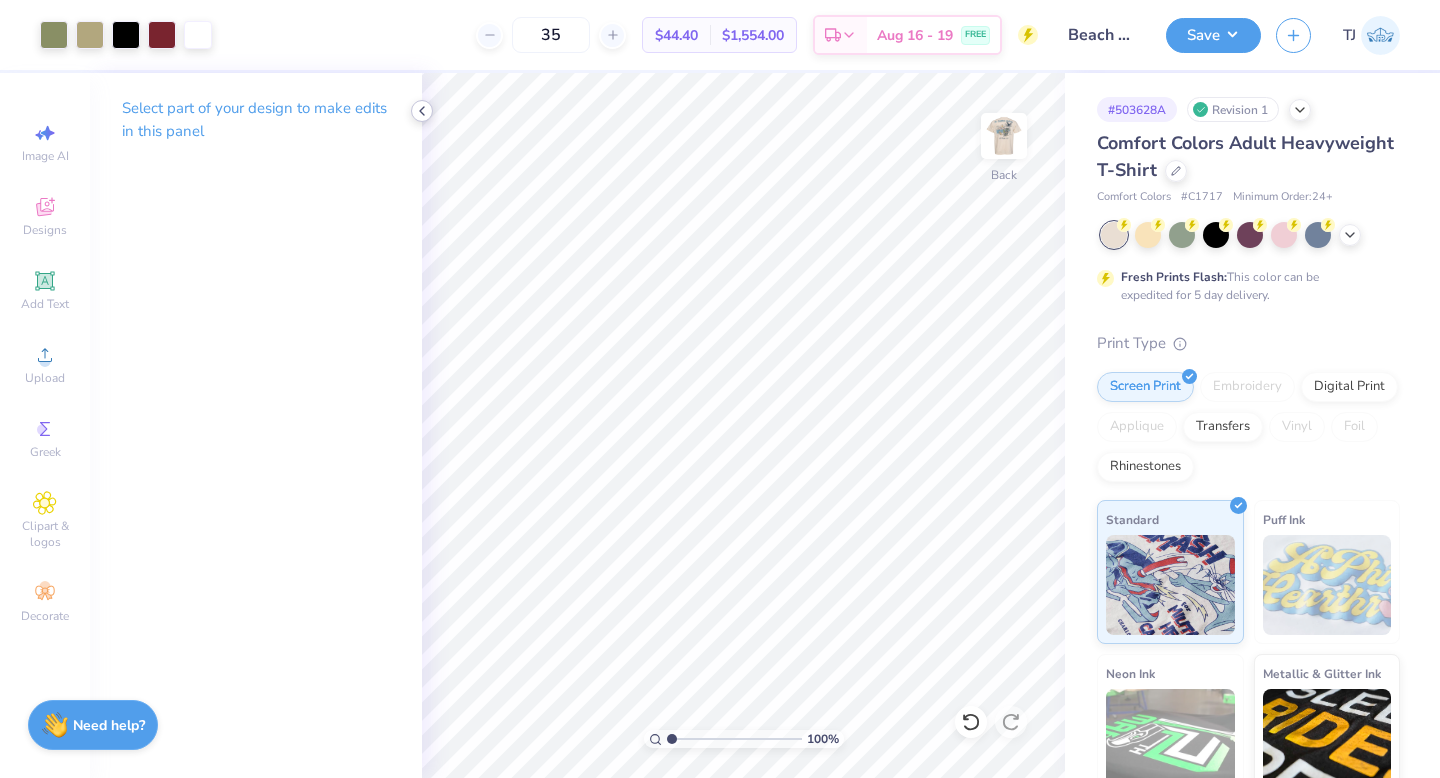 click 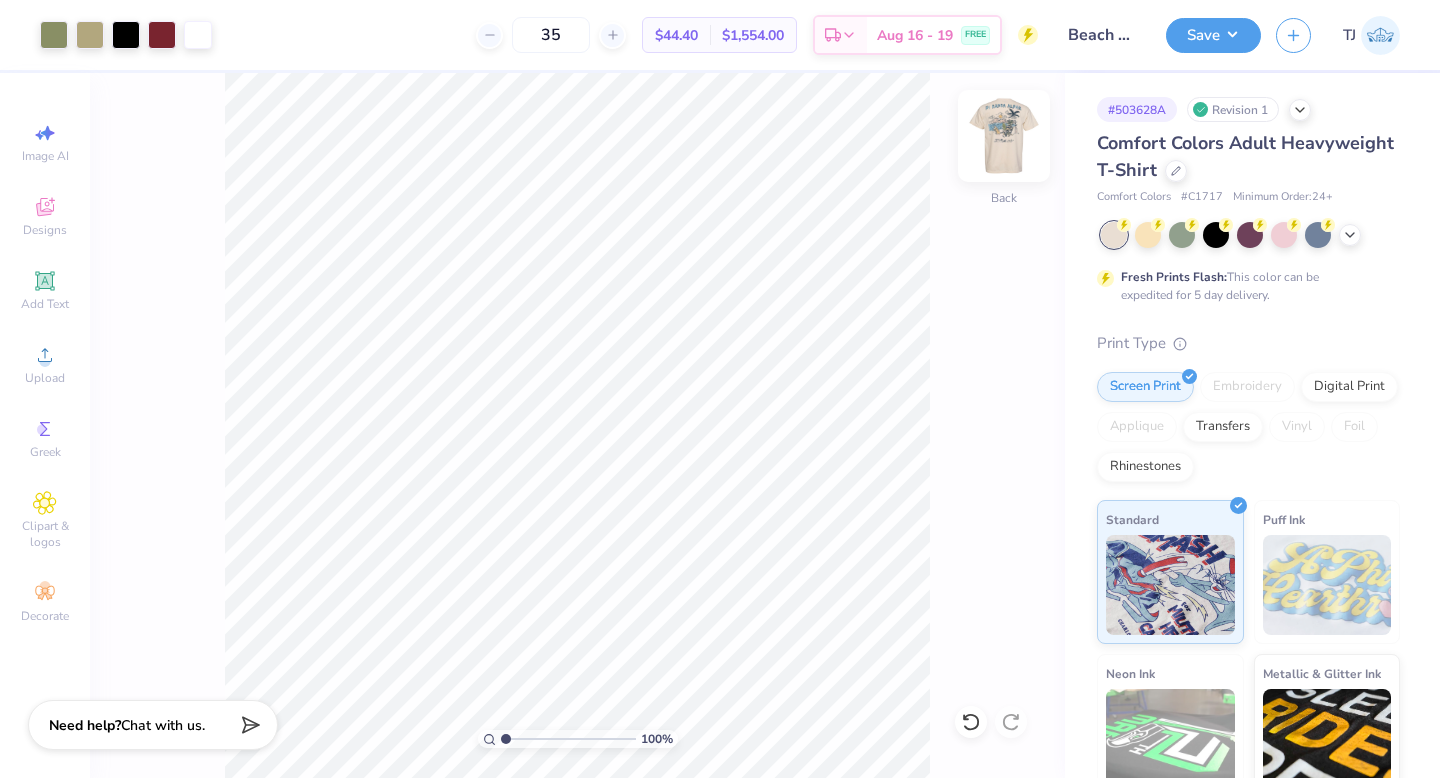 click at bounding box center [1004, 136] 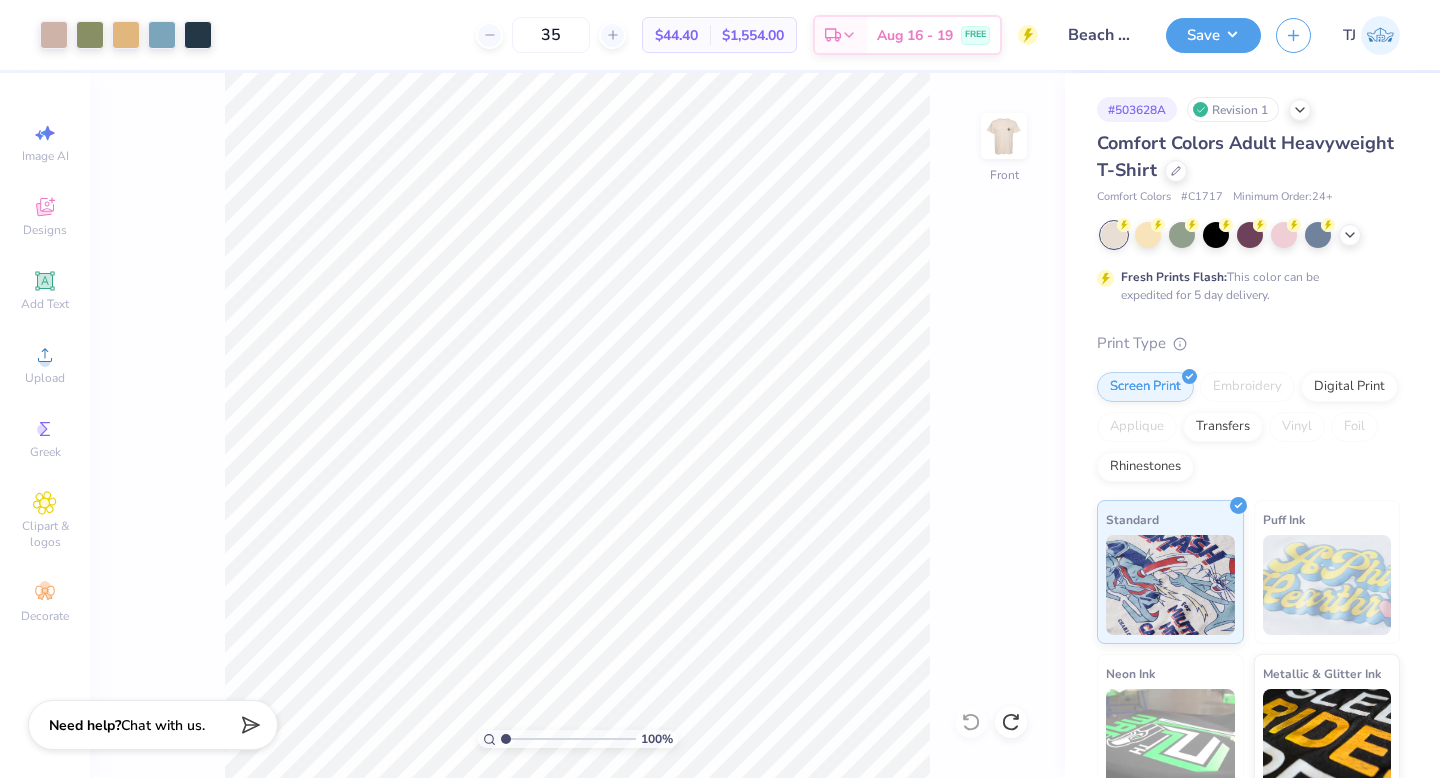 click at bounding box center [1004, 136] 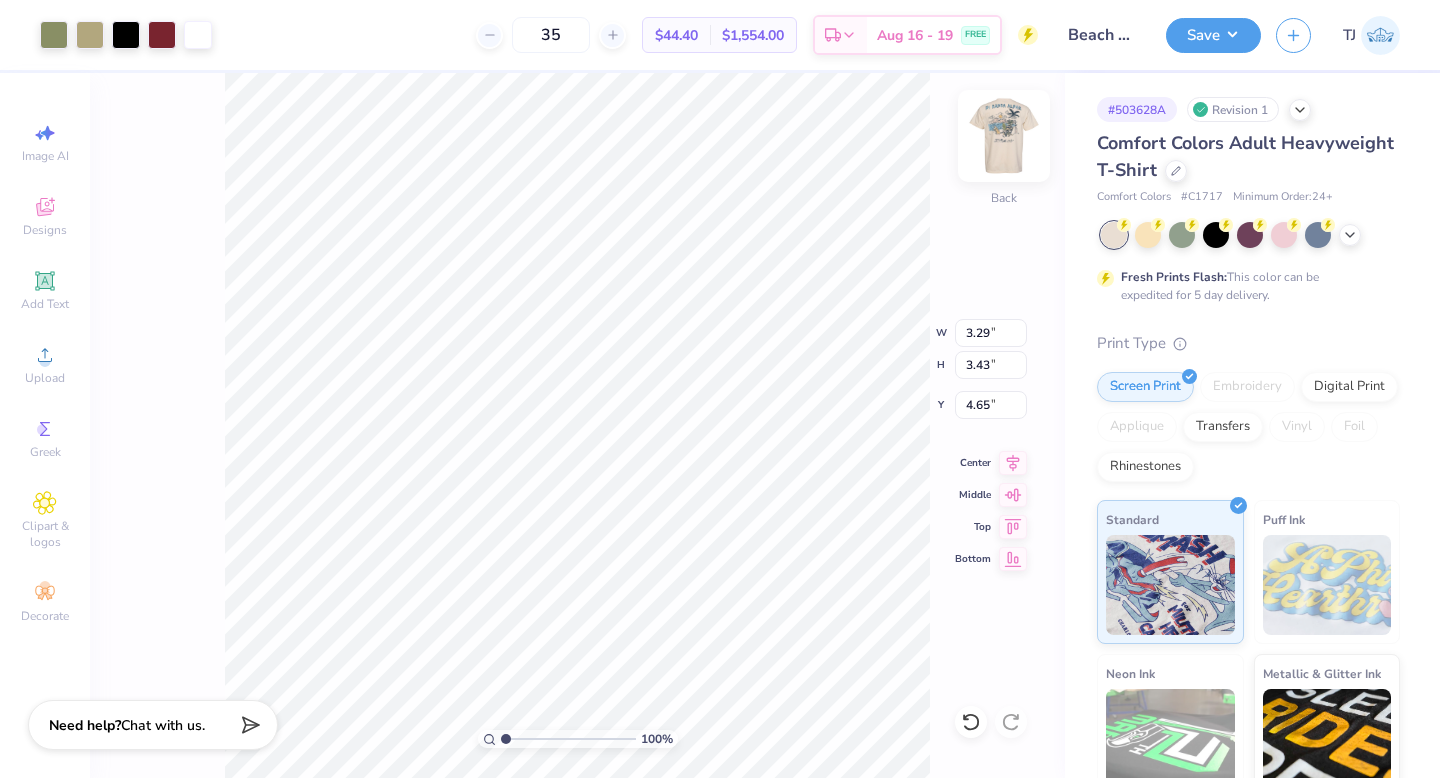 click at bounding box center (1004, 136) 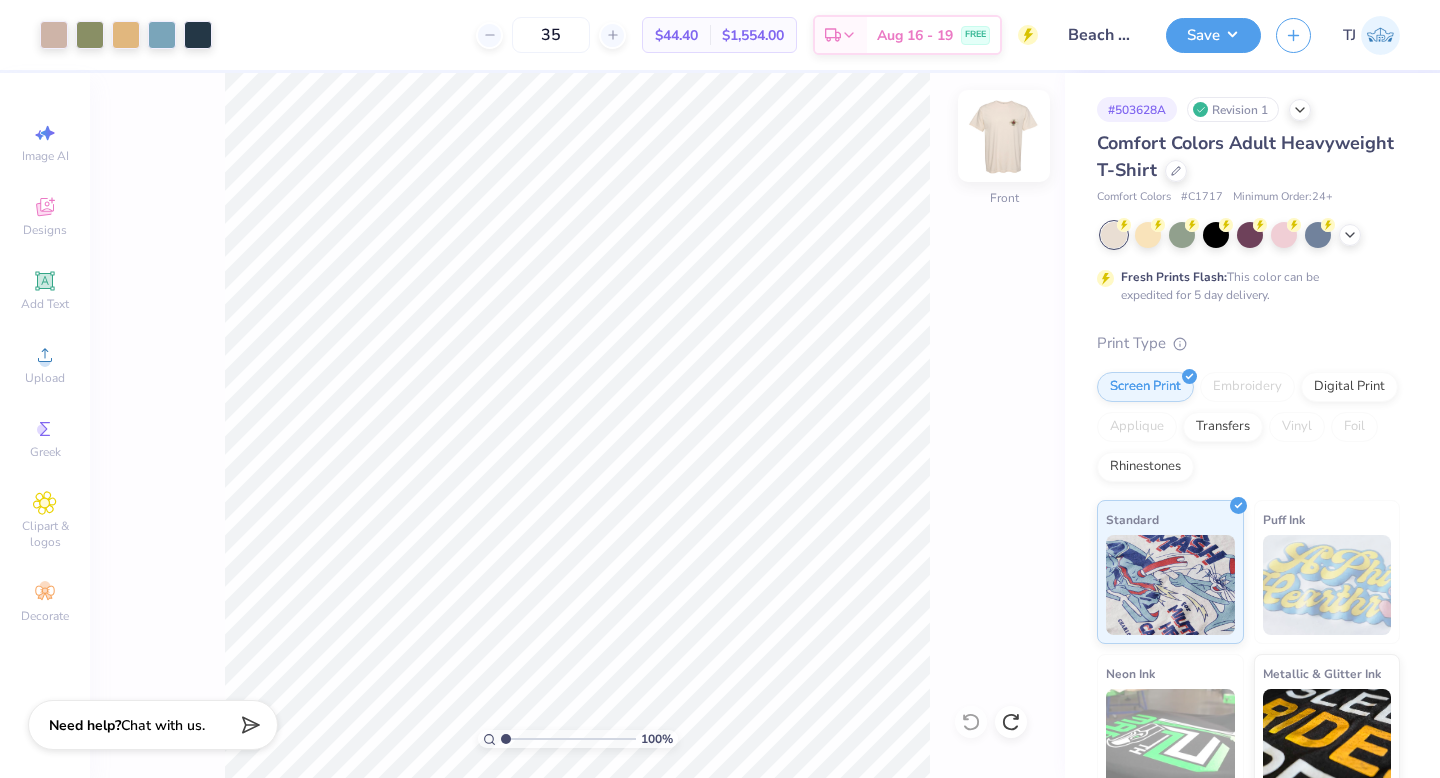 click at bounding box center [1004, 136] 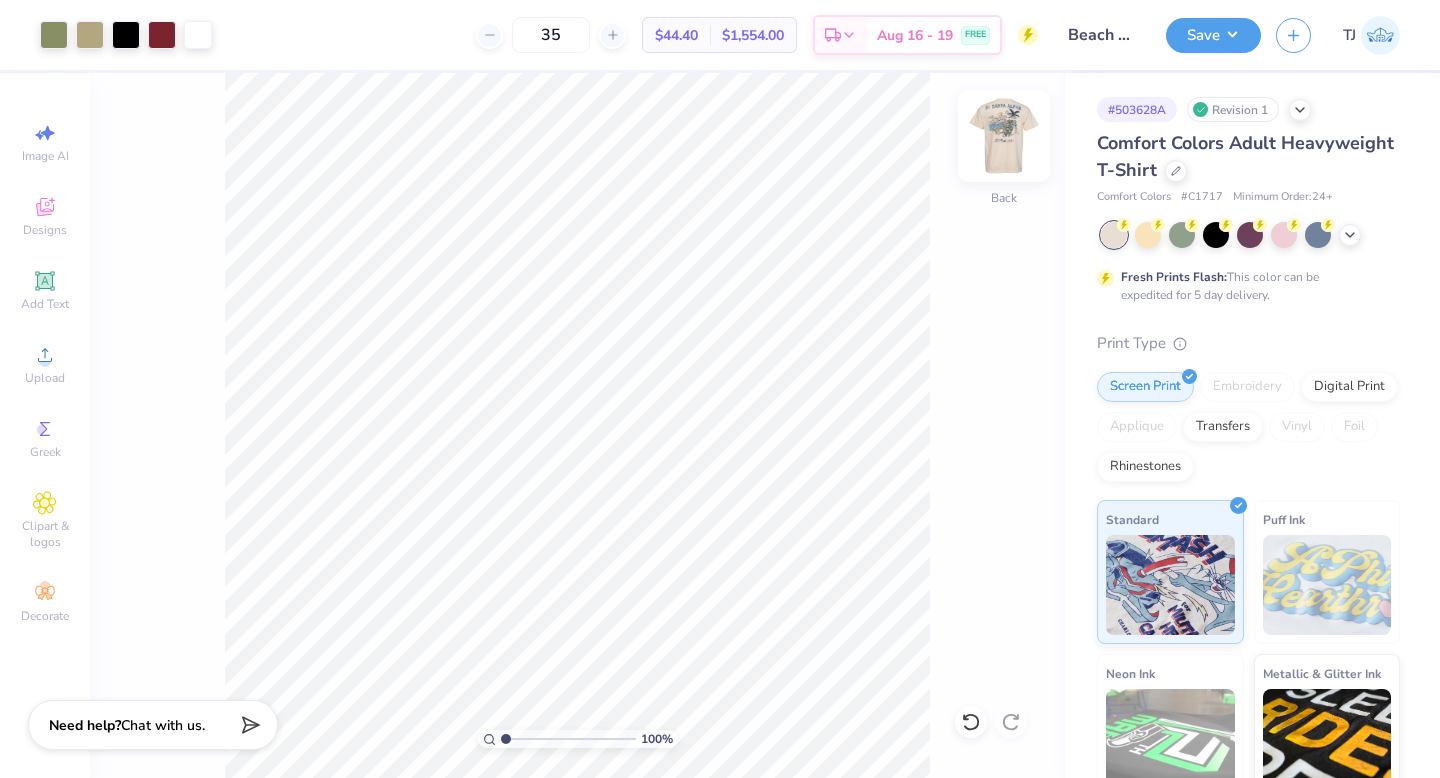 click at bounding box center (1004, 136) 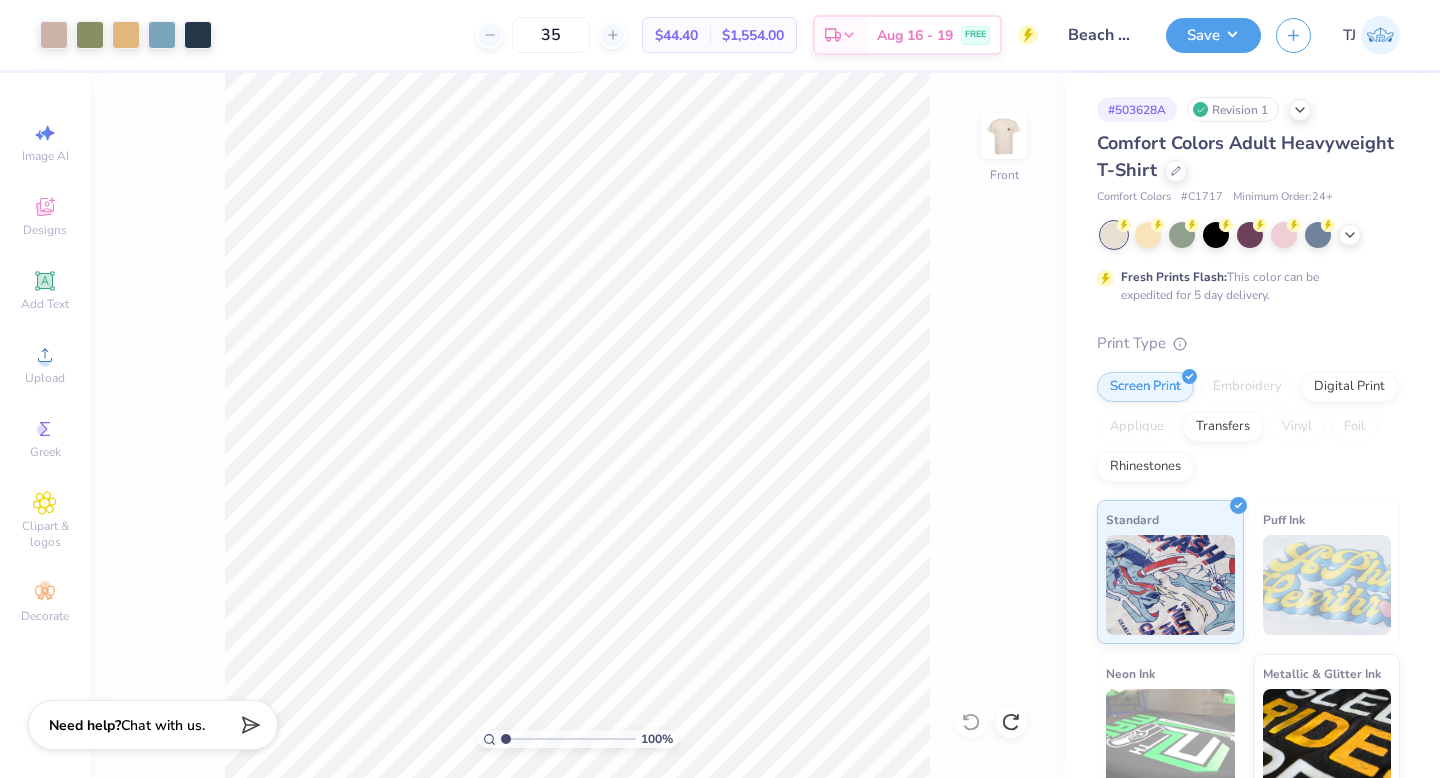 click at bounding box center [1004, 136] 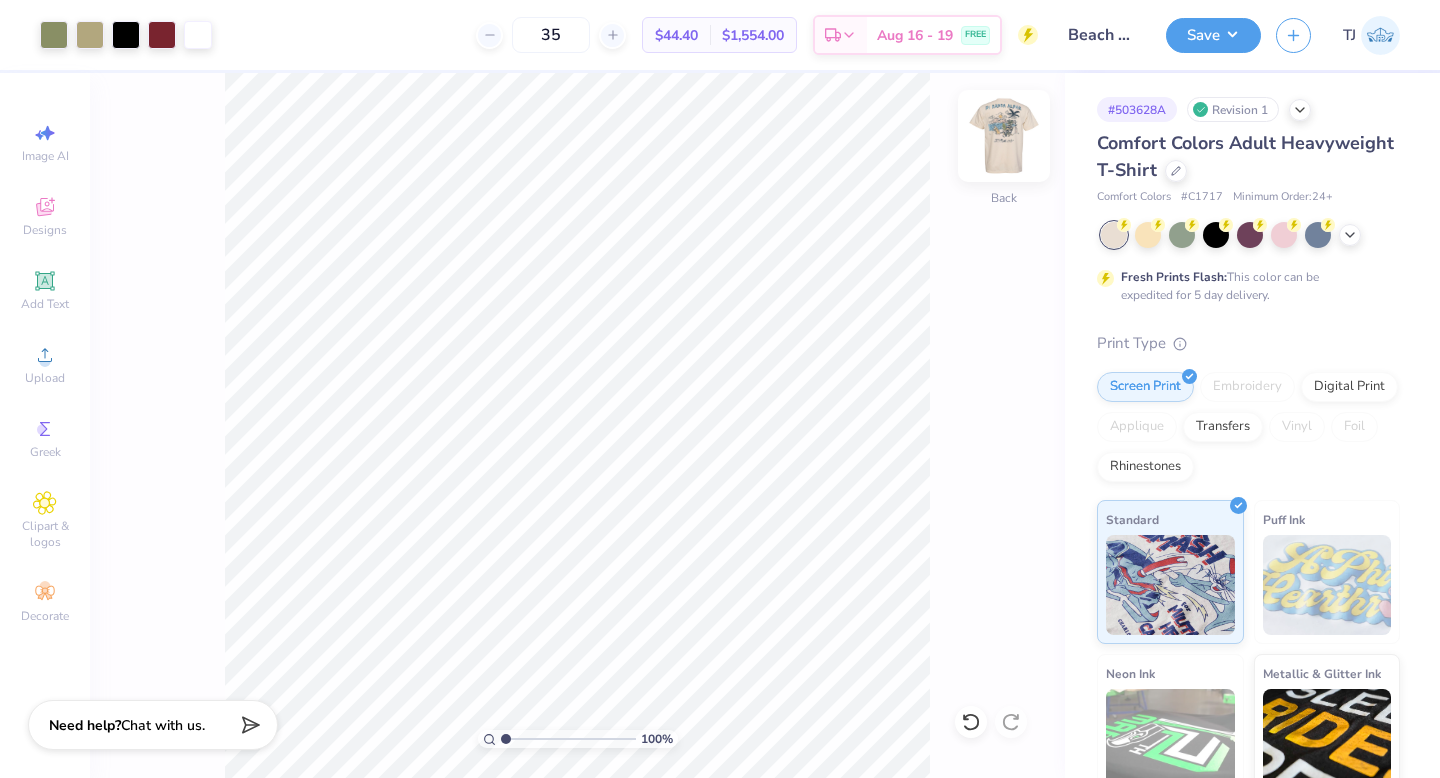 click at bounding box center [1004, 136] 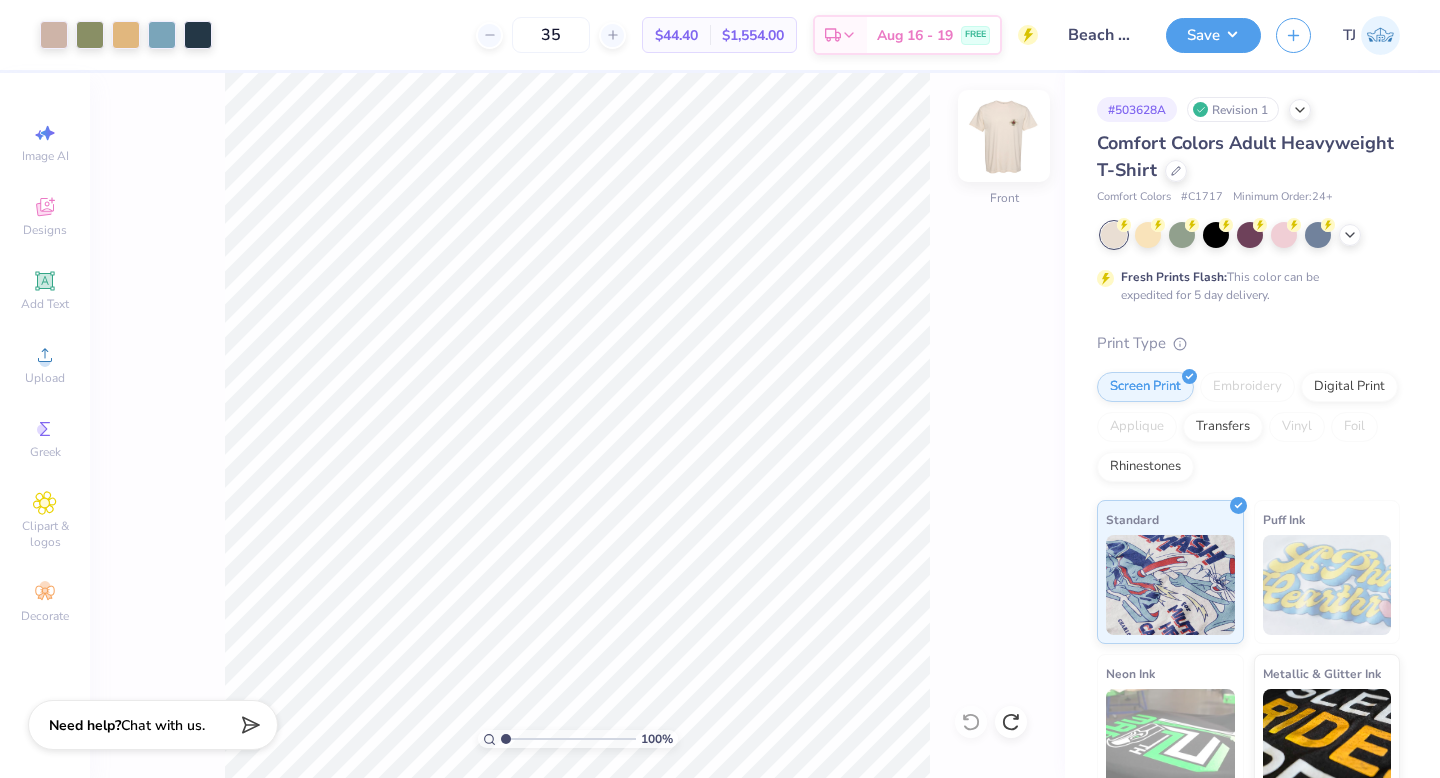 click at bounding box center (1004, 136) 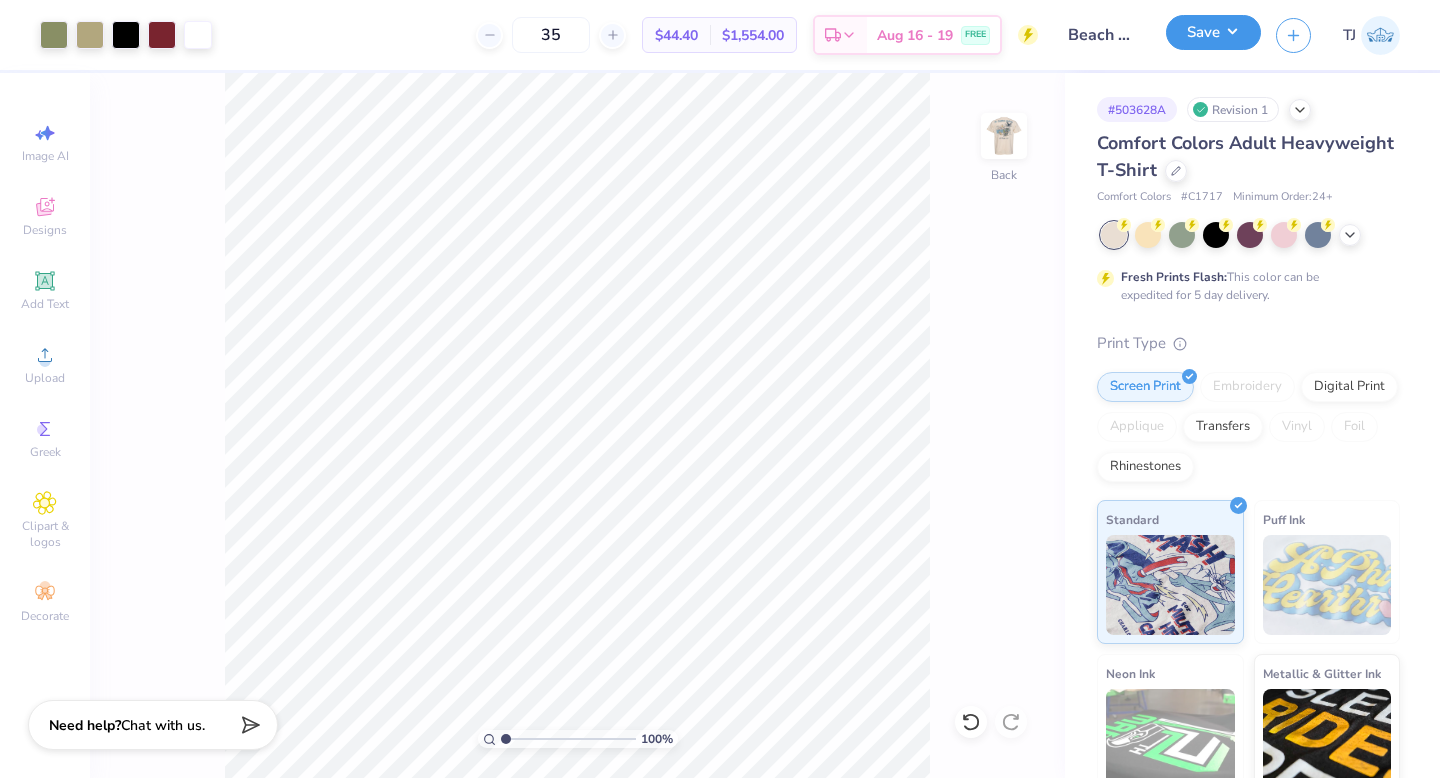 click on "Save" at bounding box center (1213, 32) 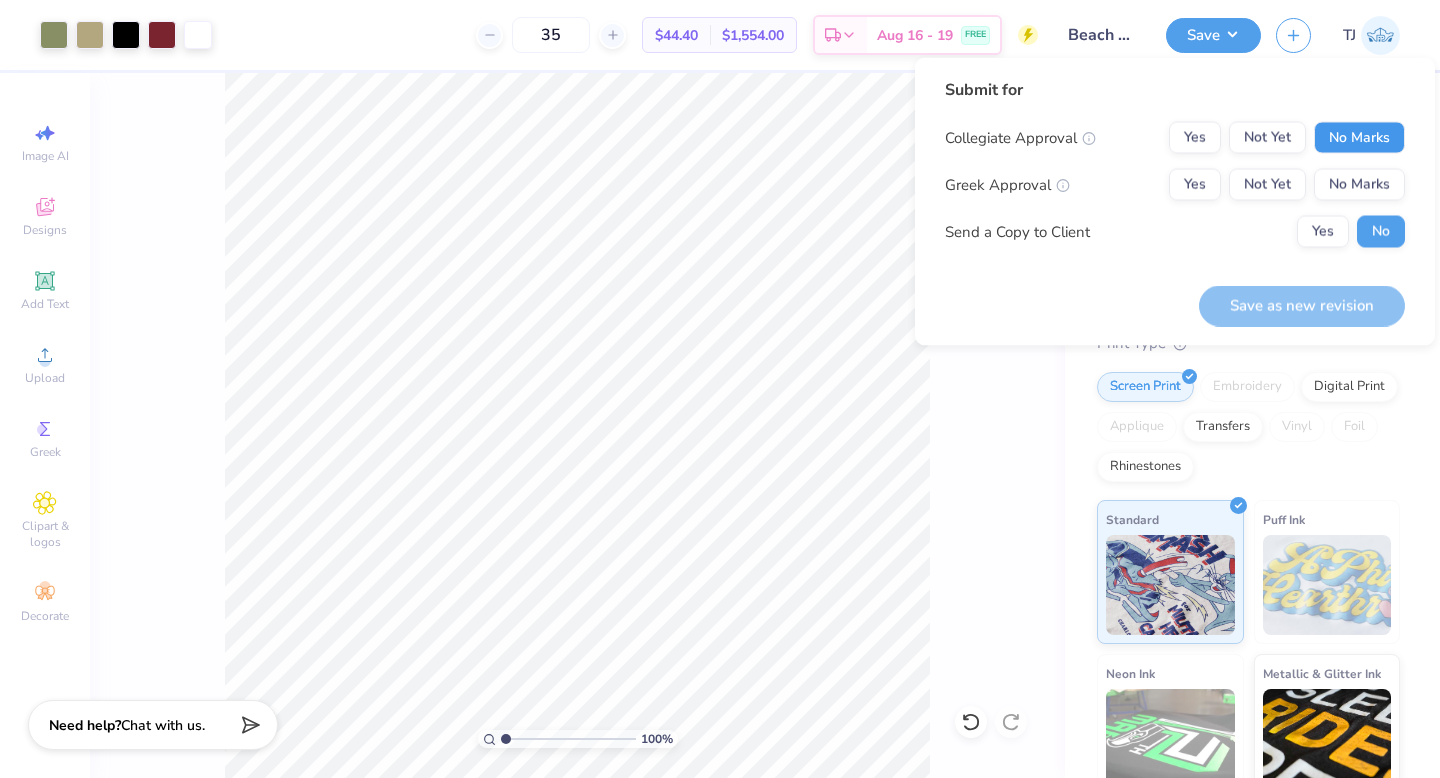 click on "No Marks" at bounding box center (1359, 138) 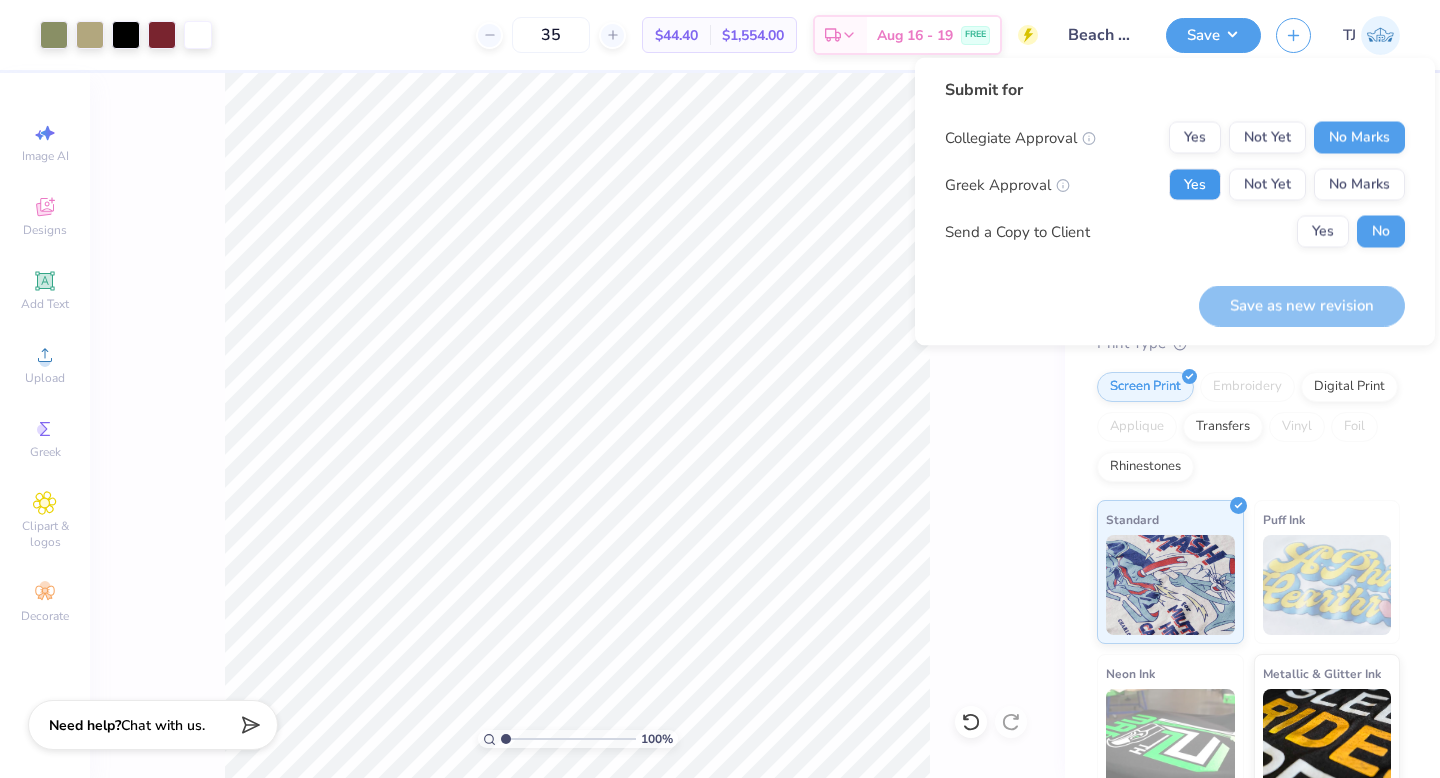 click on "Yes" at bounding box center [1195, 185] 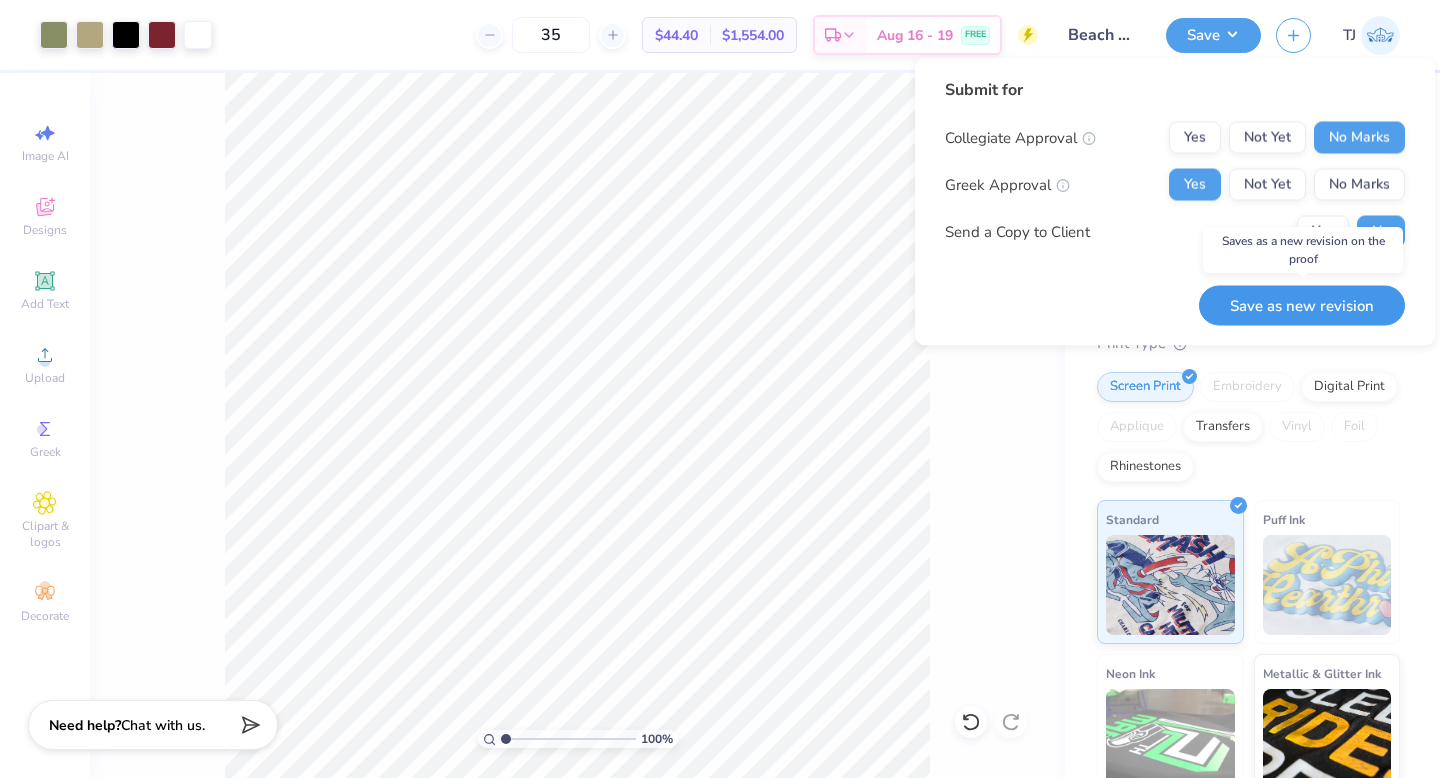click on "Save as new revision" at bounding box center (1302, 305) 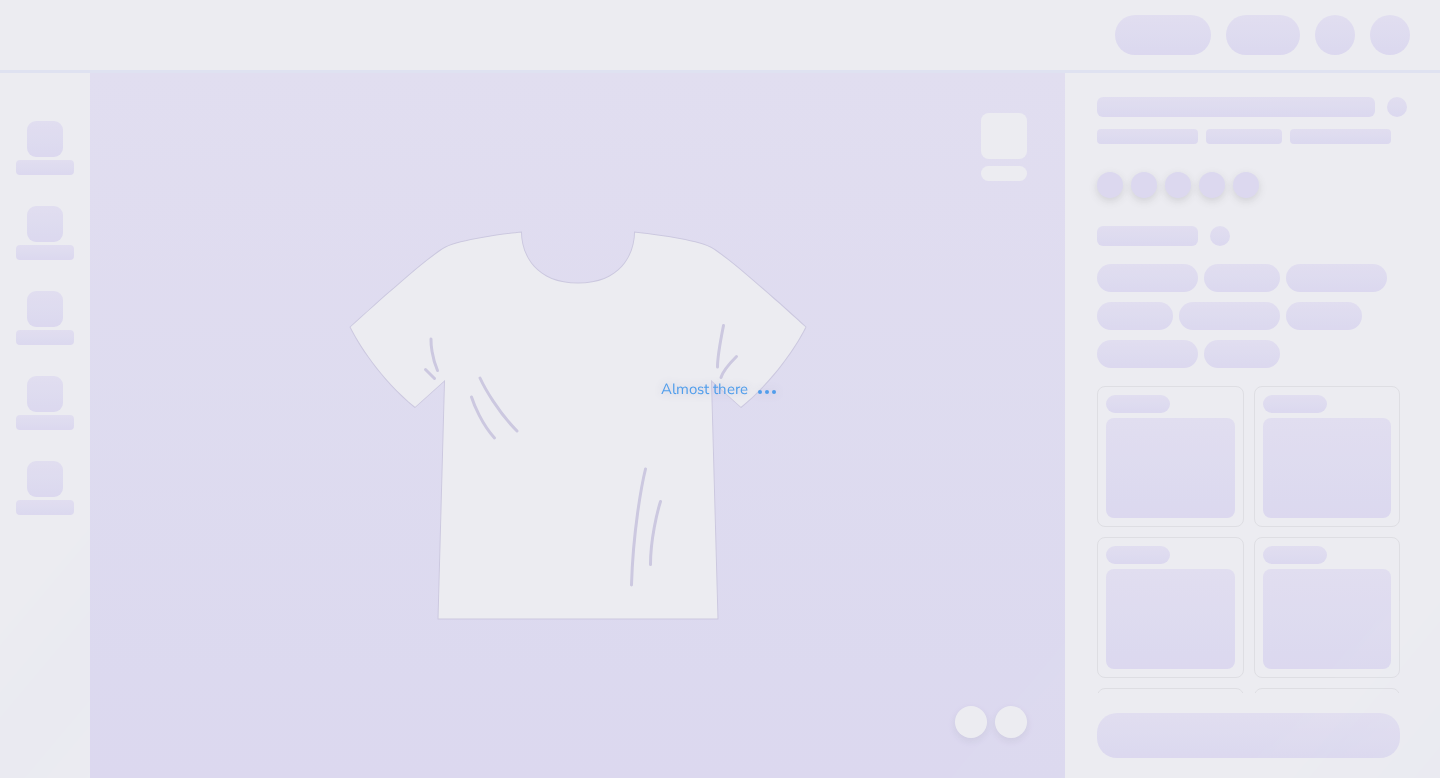 scroll, scrollTop: 0, scrollLeft: 0, axis: both 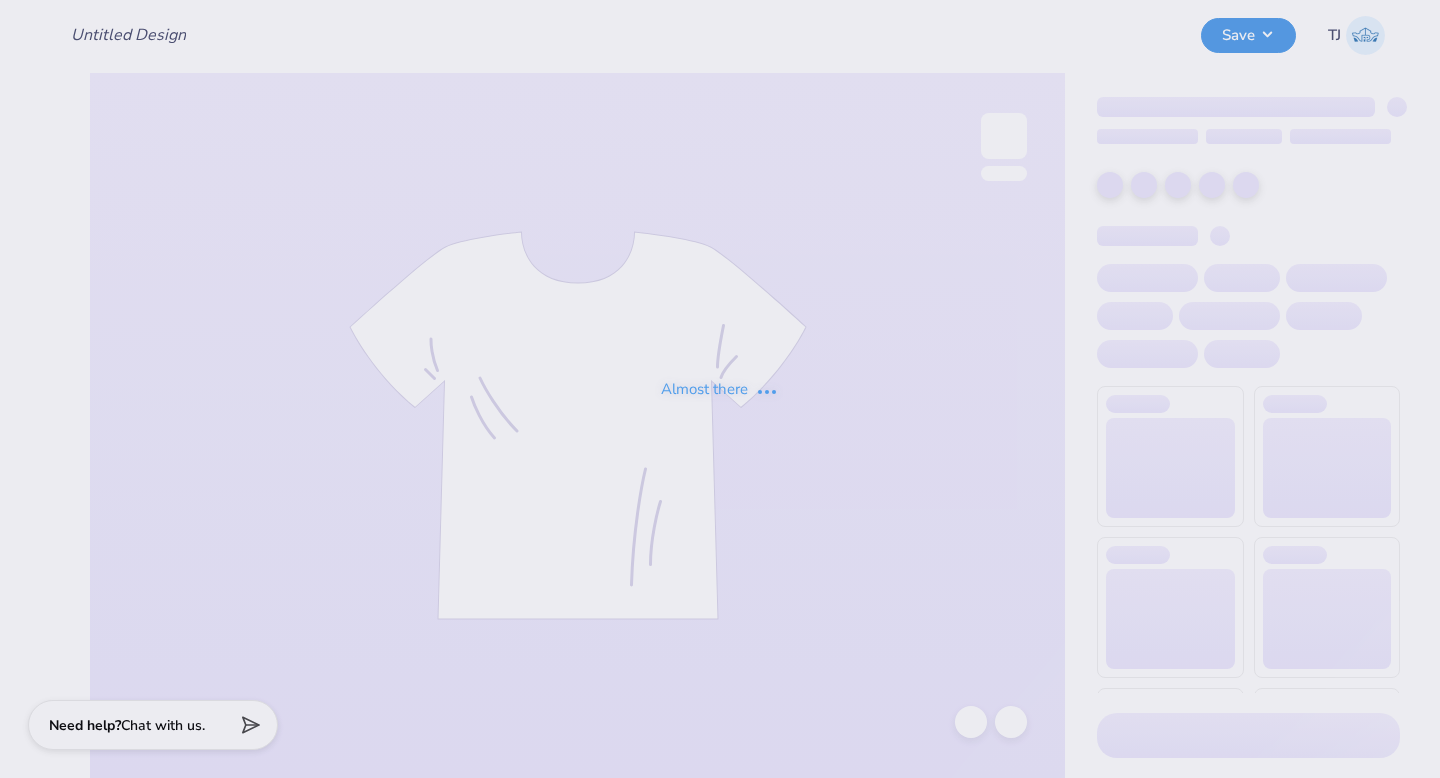 type on "Beach 2.0" 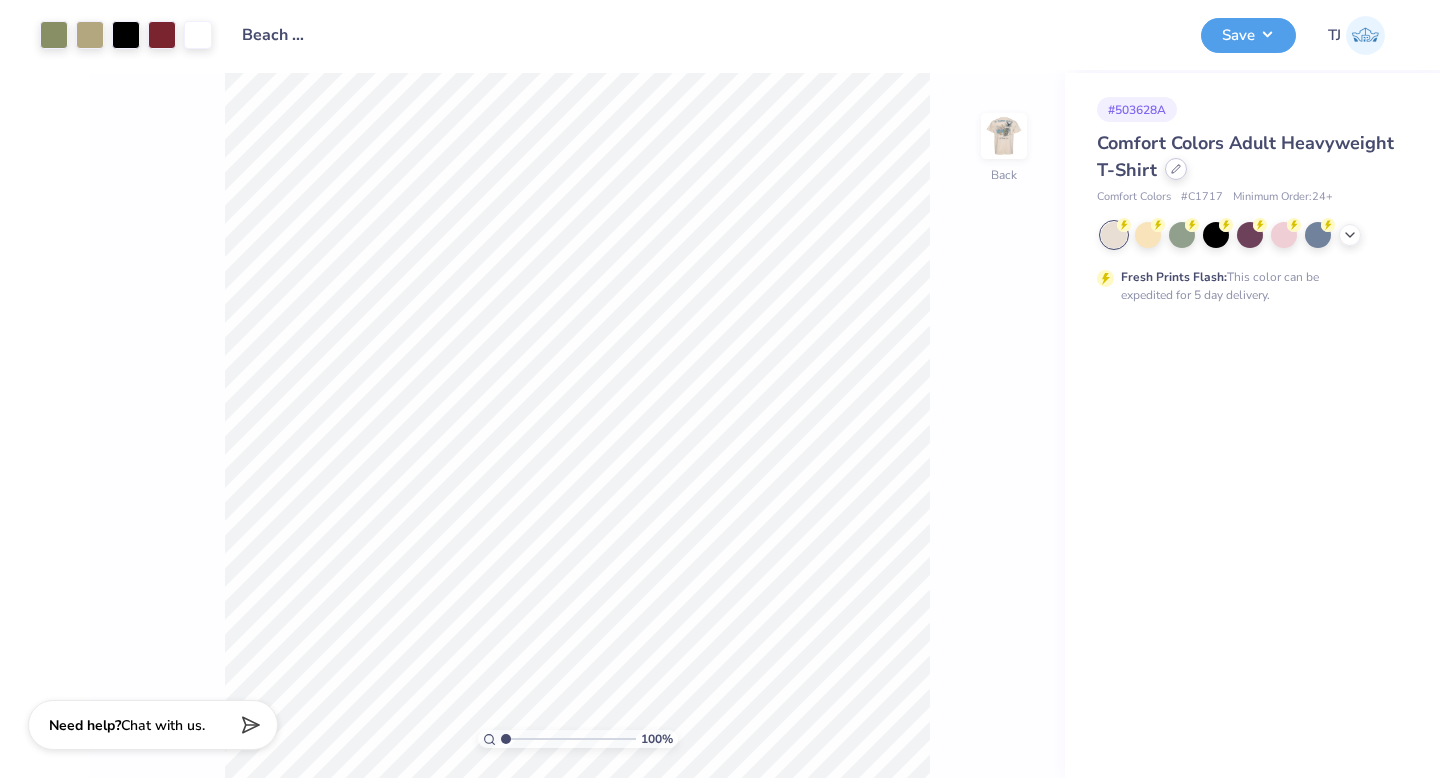click 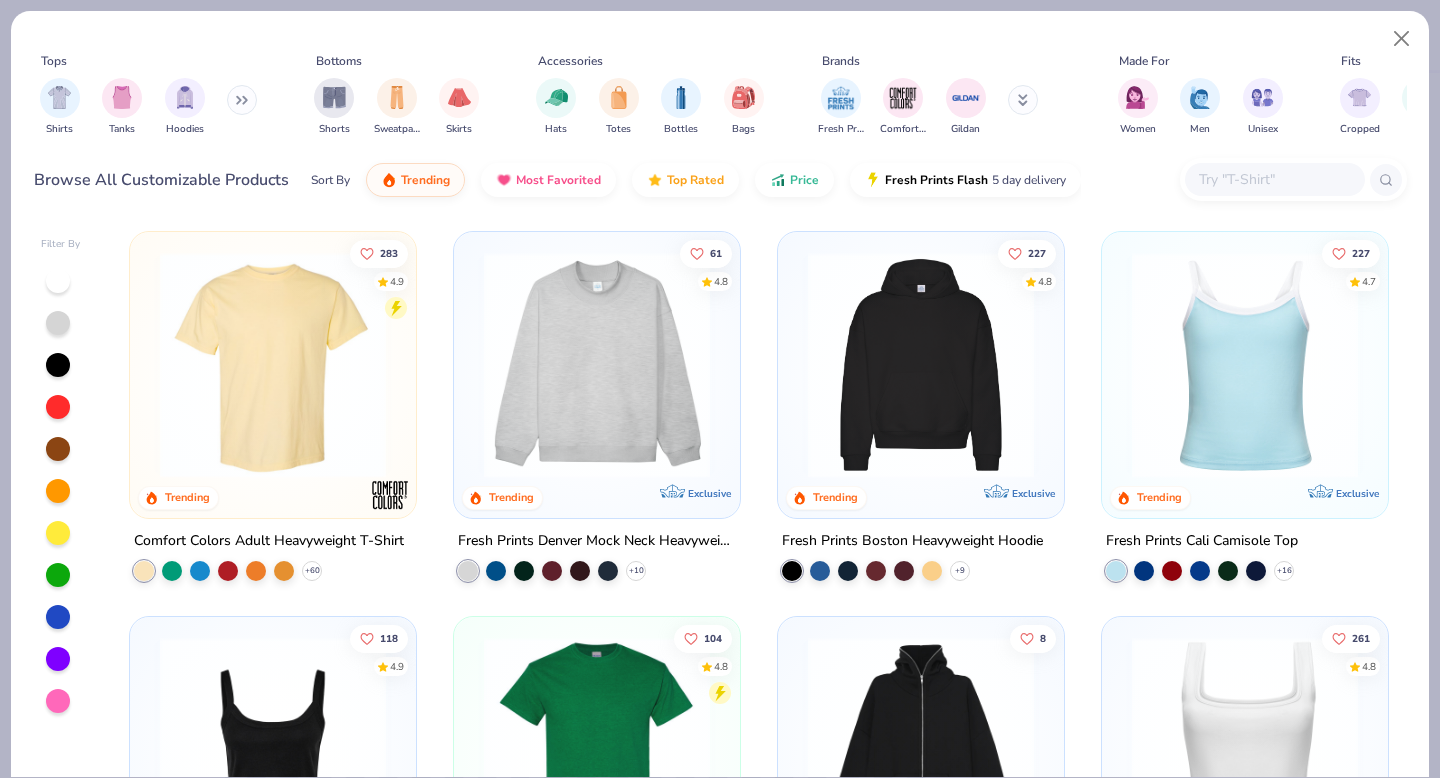 click at bounding box center (1275, 179) 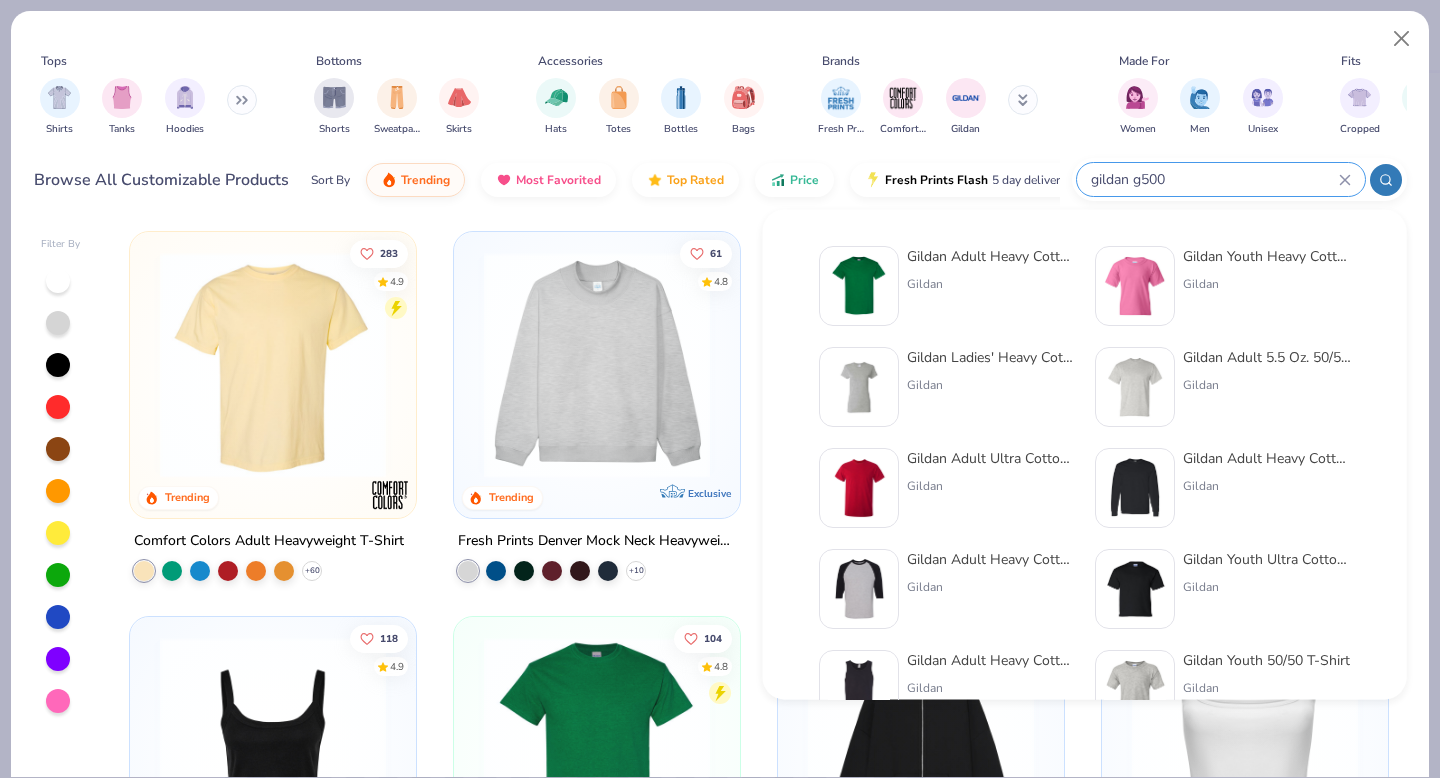 type on "gildan g500" 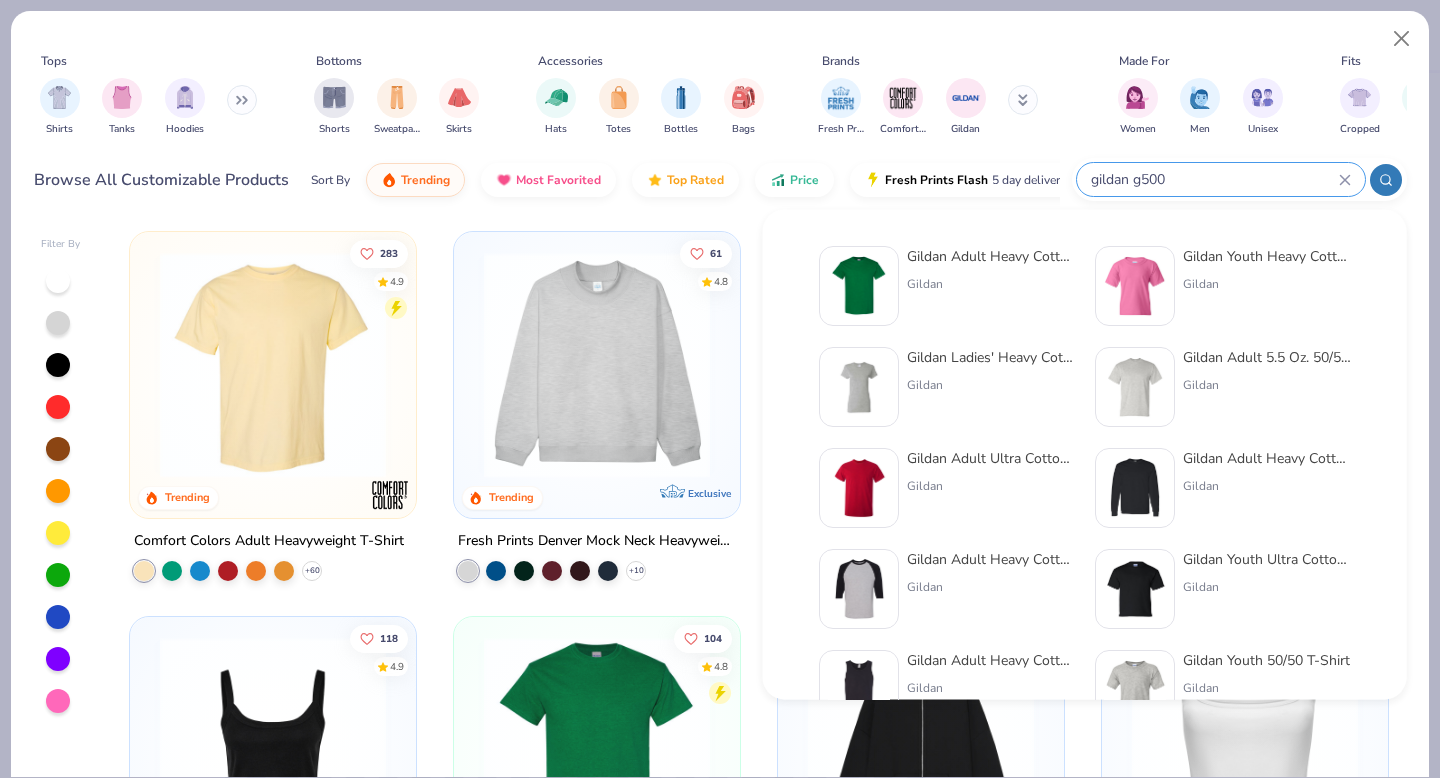 click on "Gildan Adult Heavy Cotton T-Shirt" at bounding box center (991, 256) 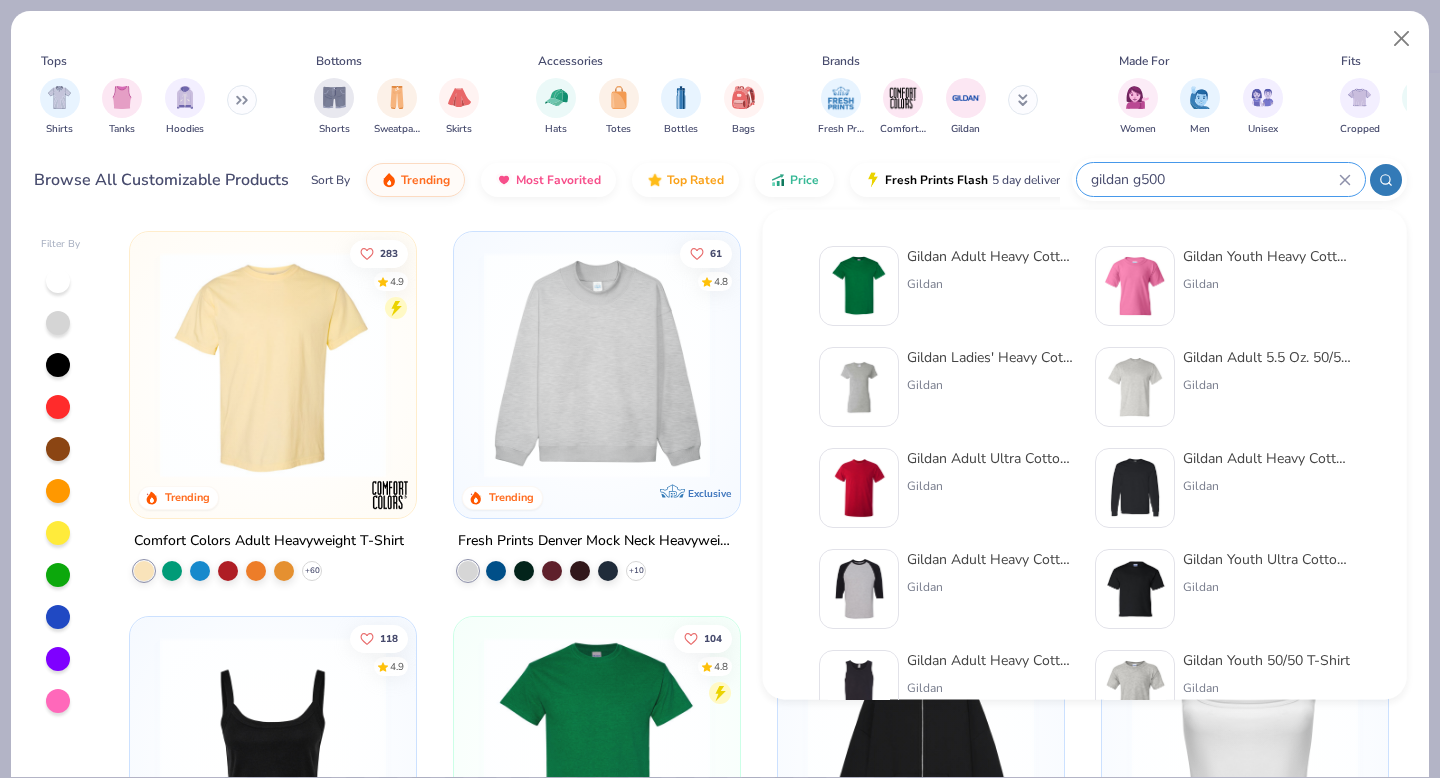 type 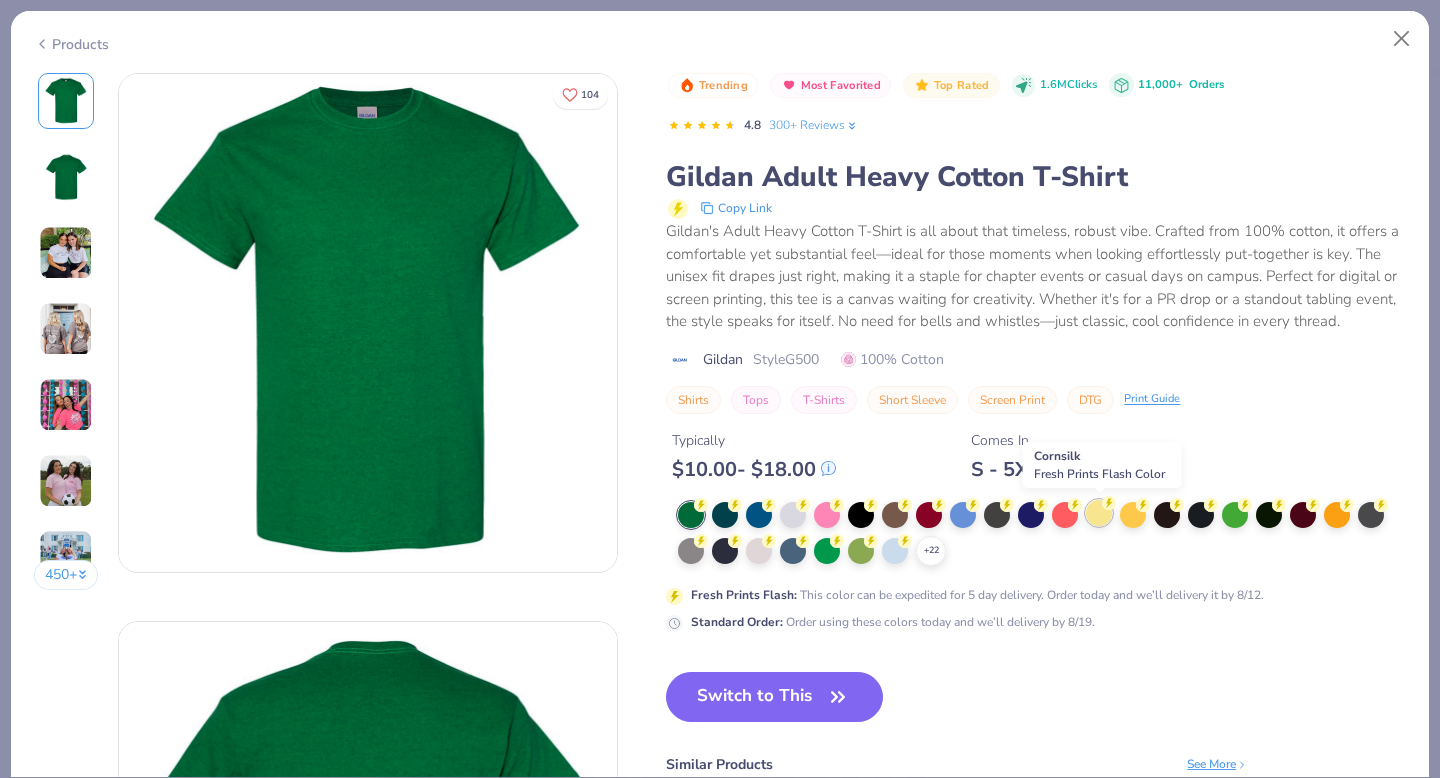 click at bounding box center (1099, 513) 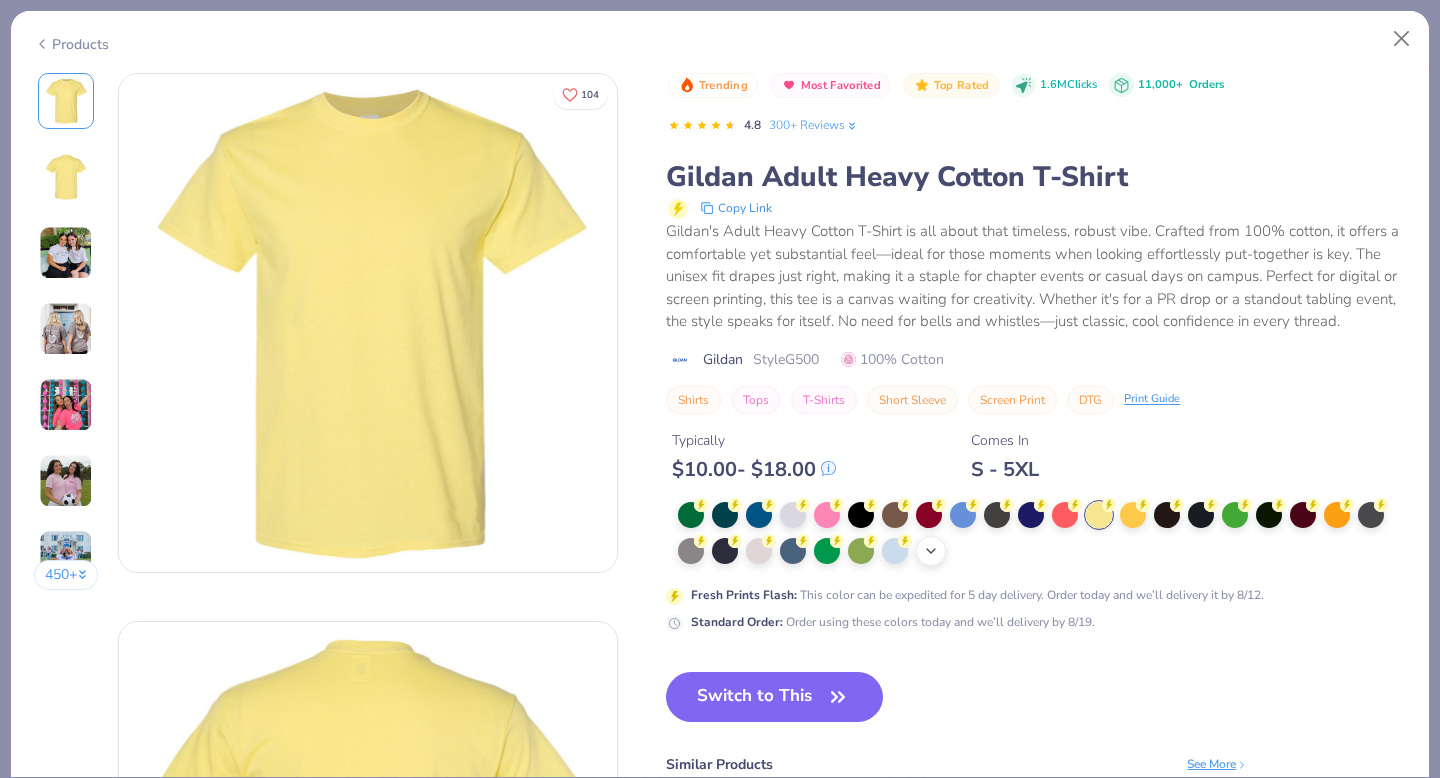 click 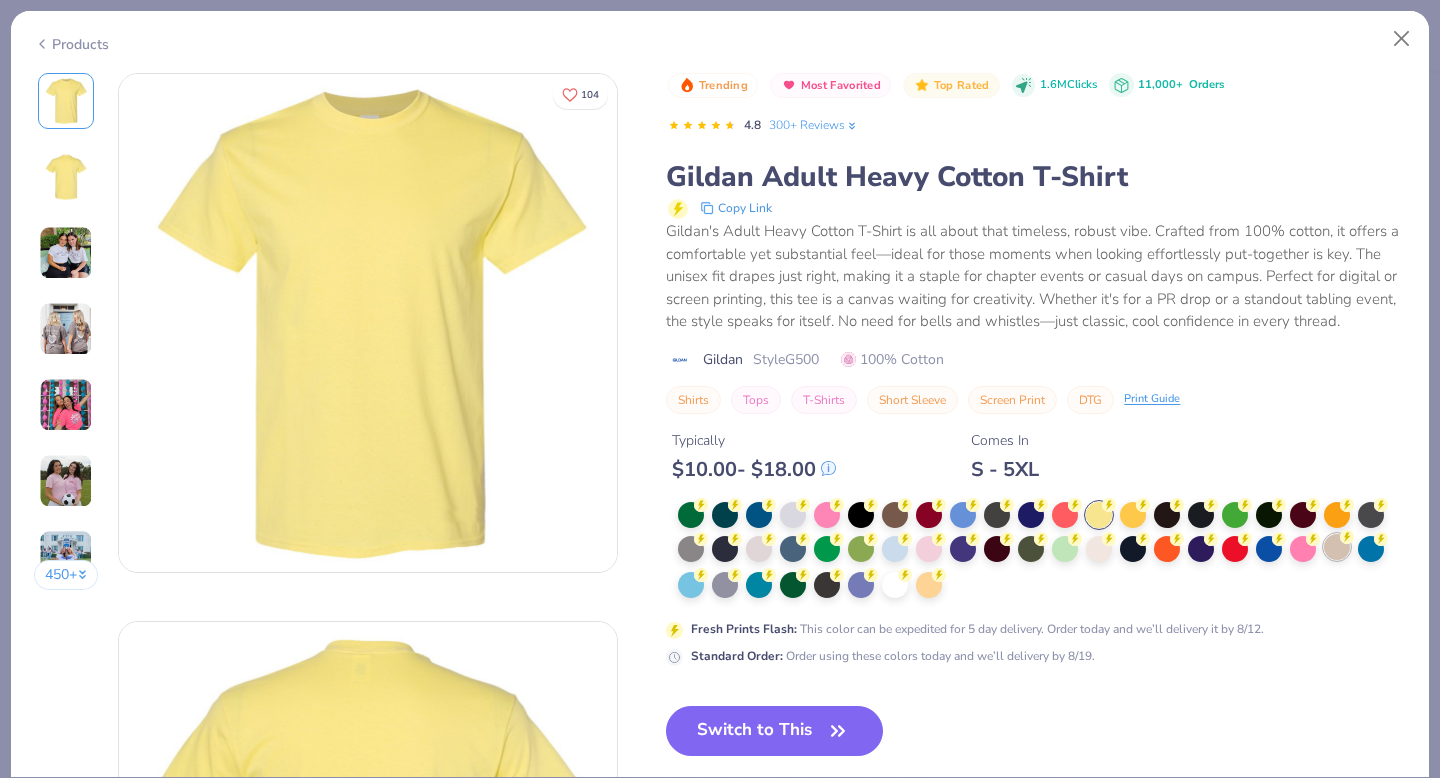 click at bounding box center [1337, 547] 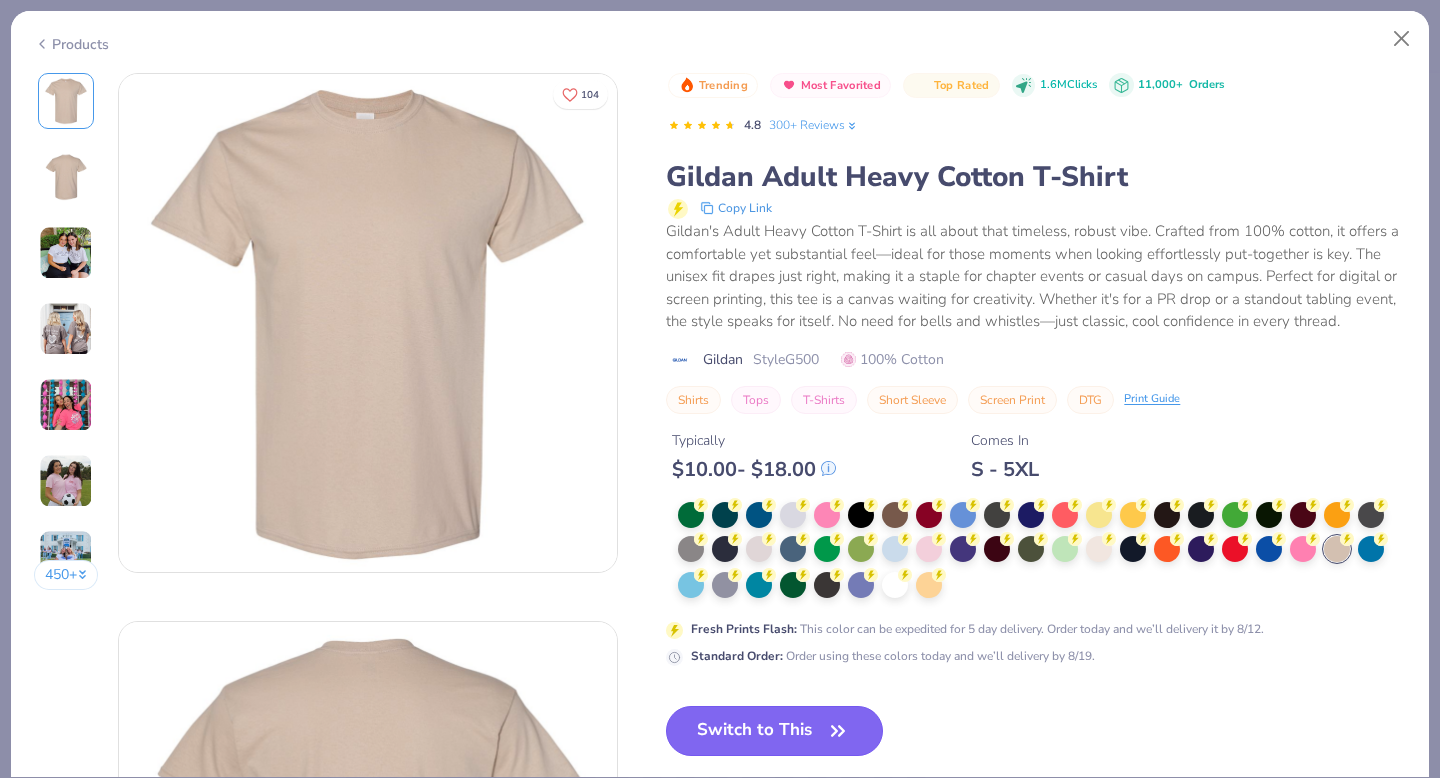 click on "Switch to This" at bounding box center (774, 731) 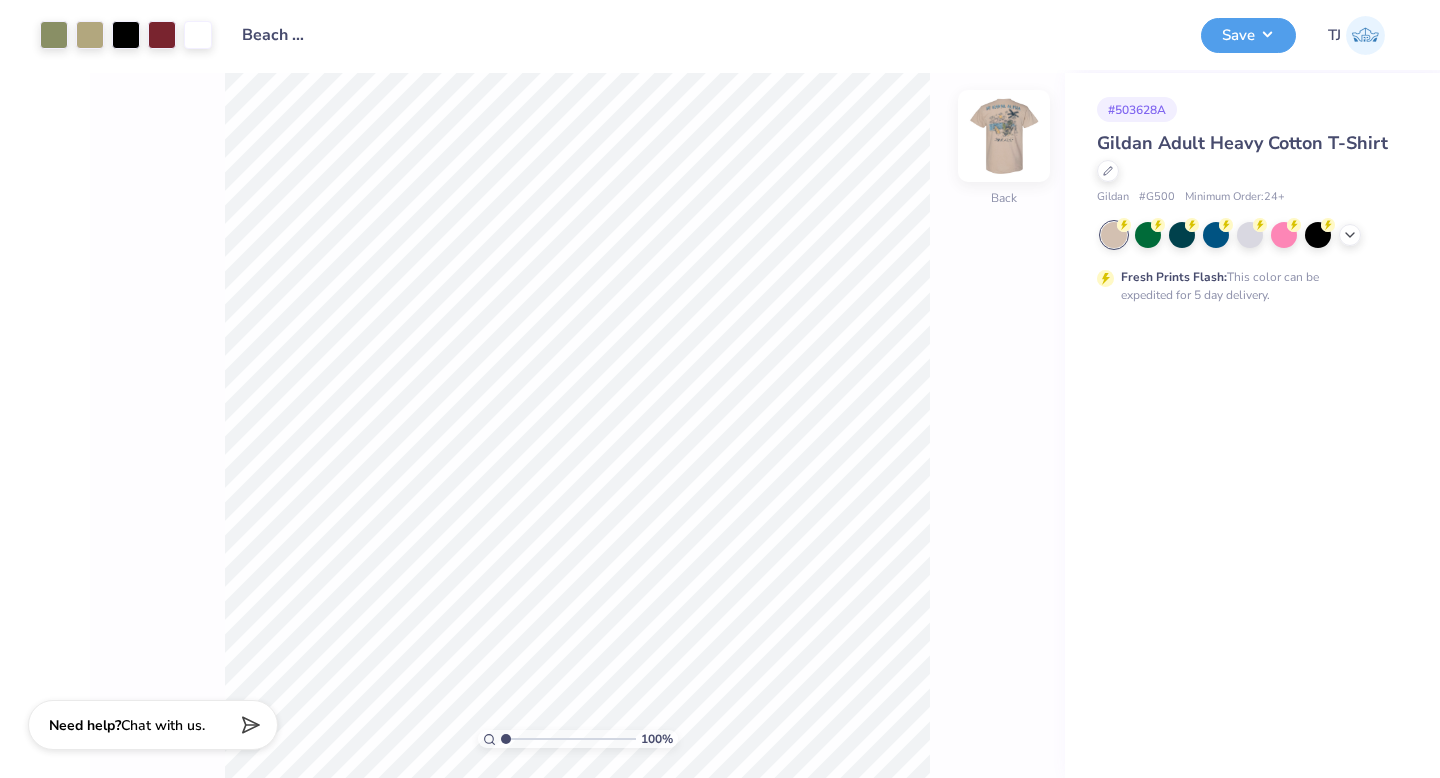 click at bounding box center (1004, 136) 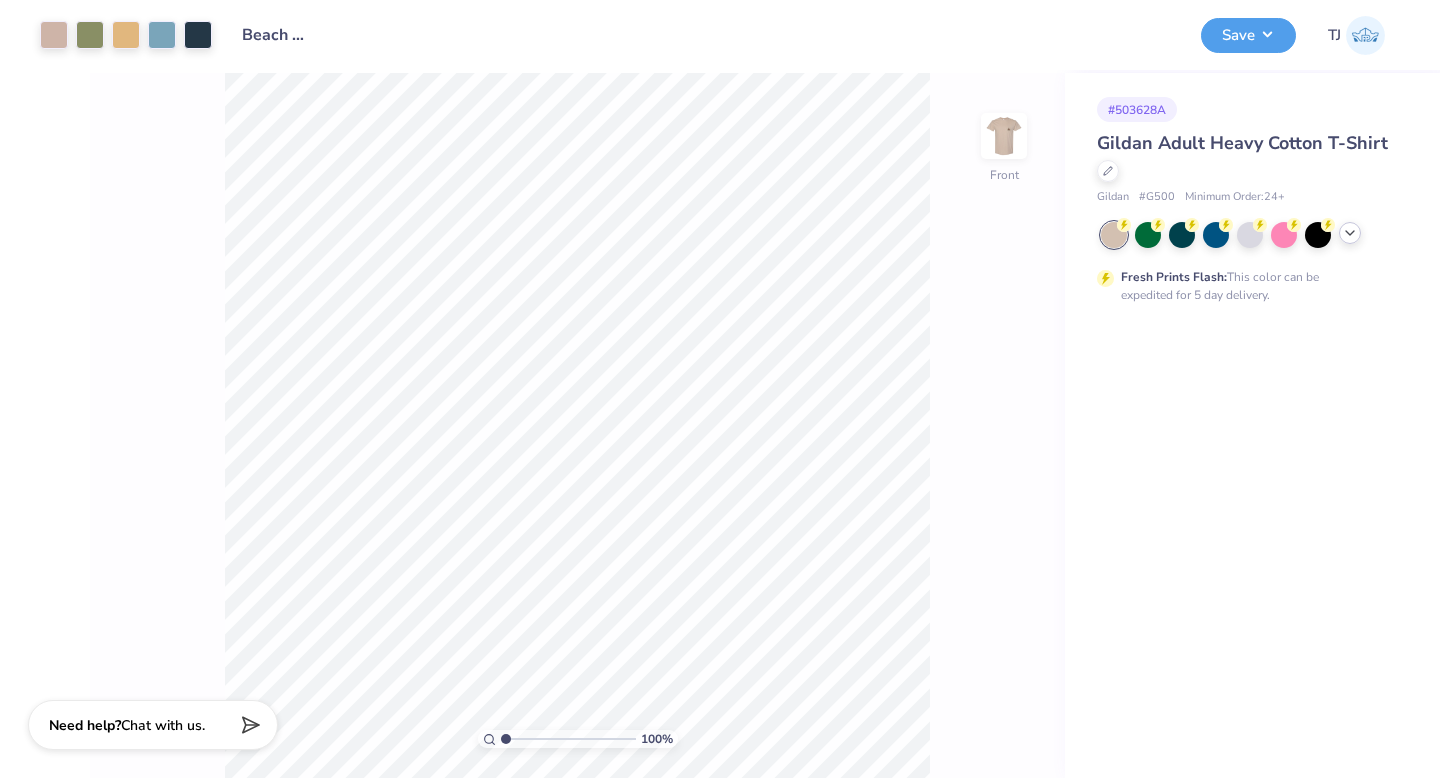 click 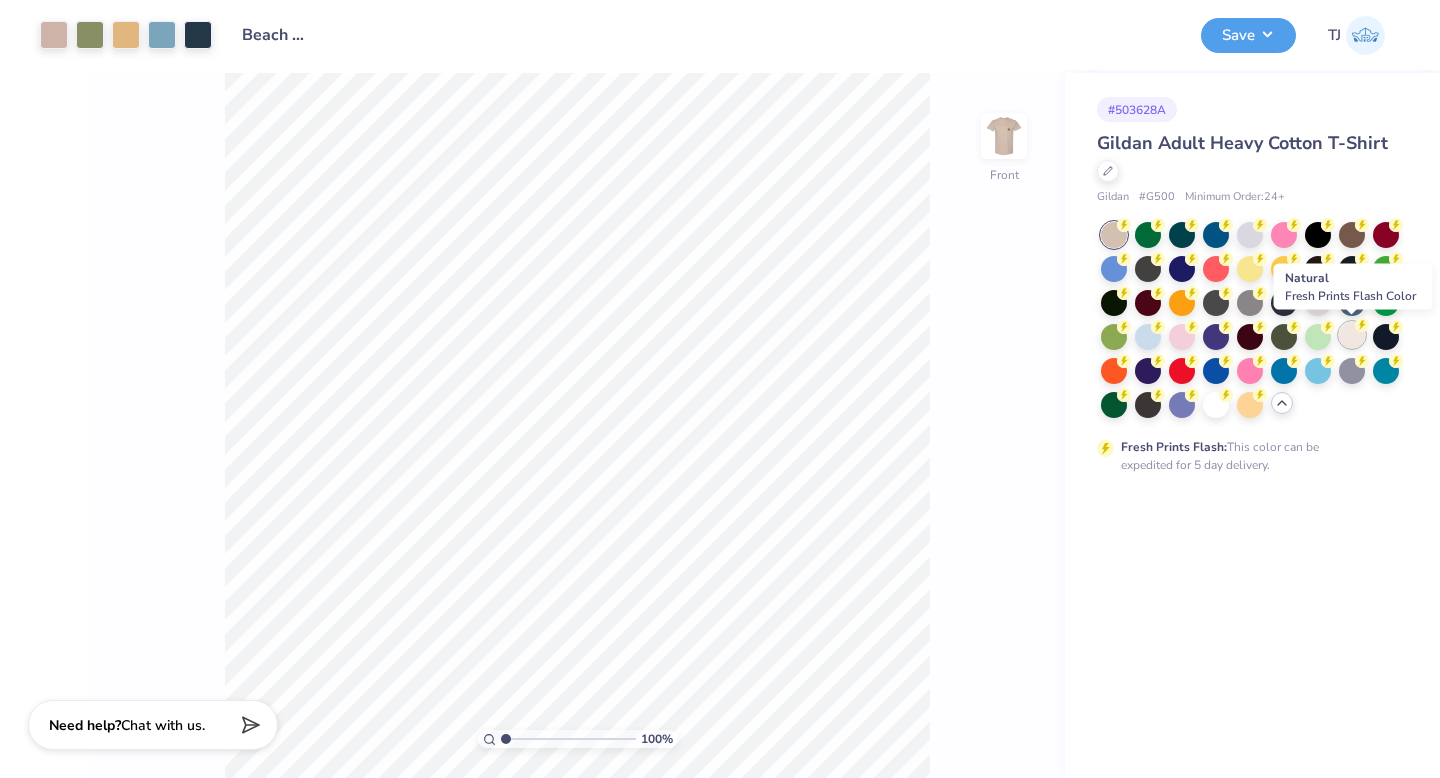 click at bounding box center [1352, 335] 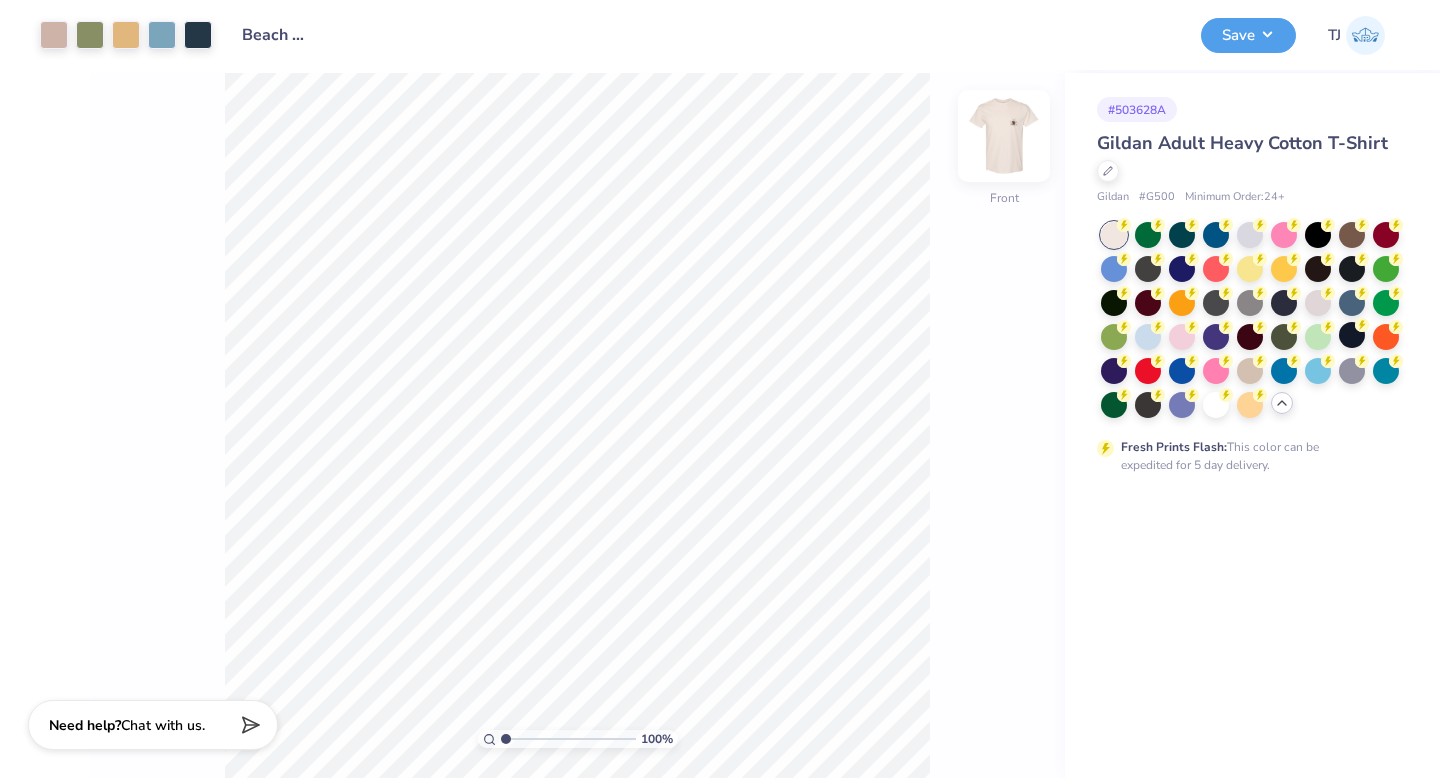 click at bounding box center (1004, 136) 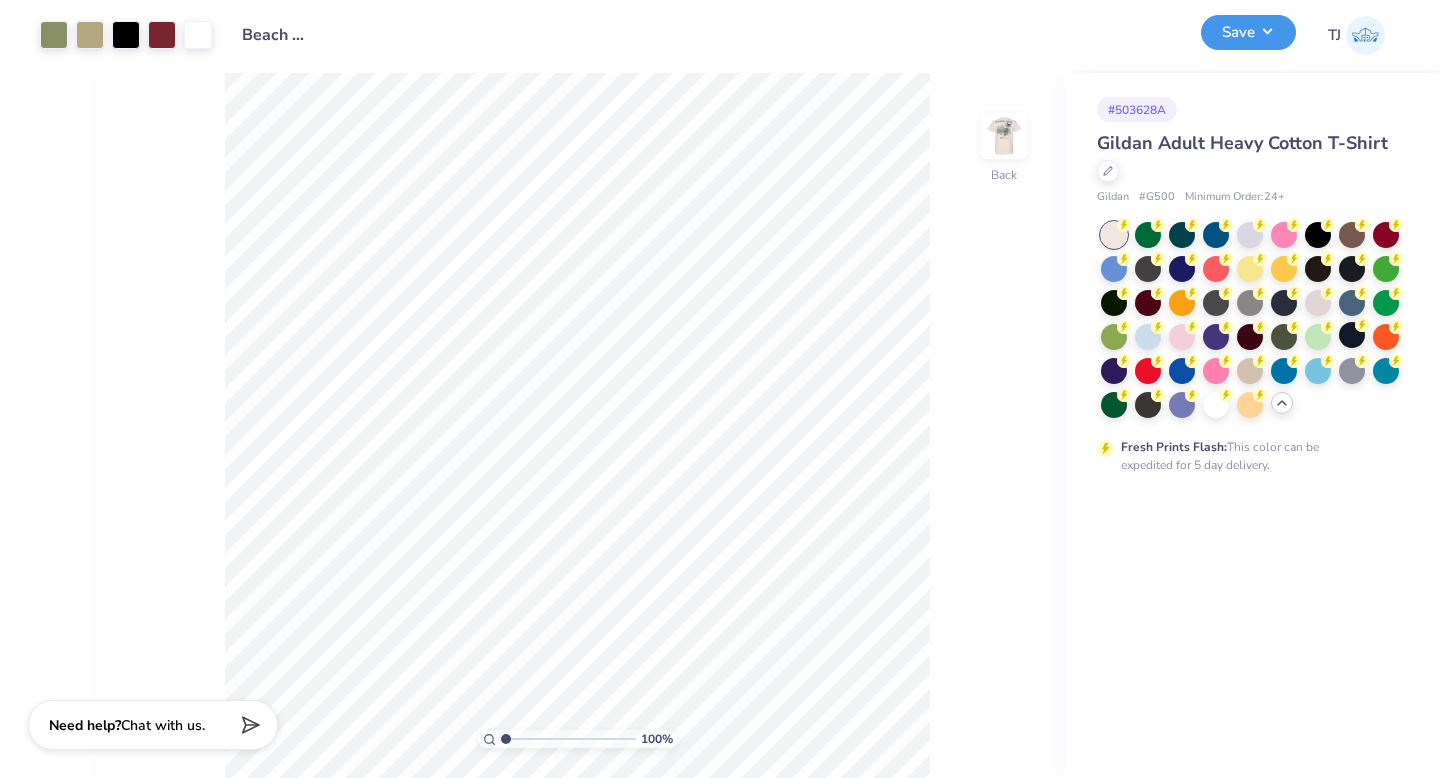 click on "Save" at bounding box center [1248, 32] 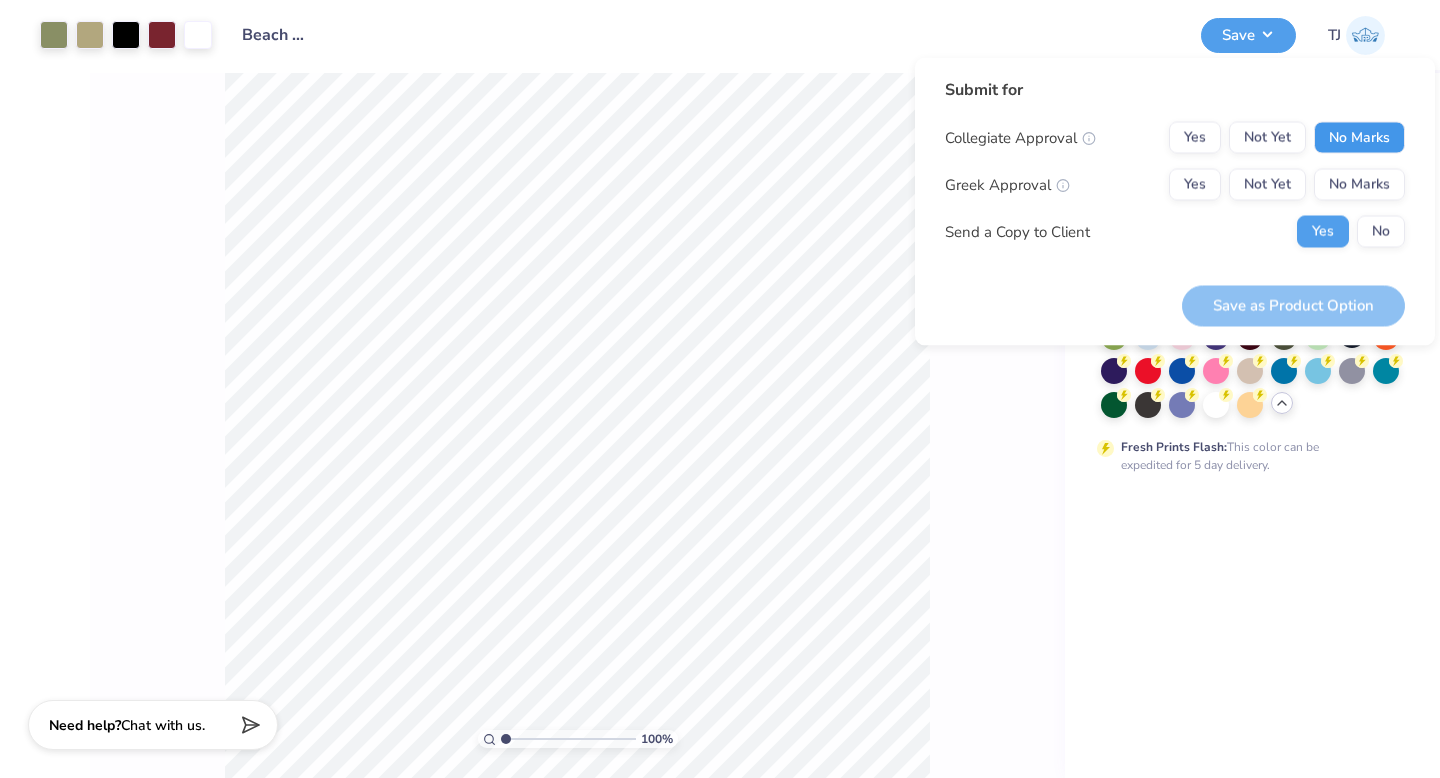 click on "No Marks" at bounding box center [1359, 138] 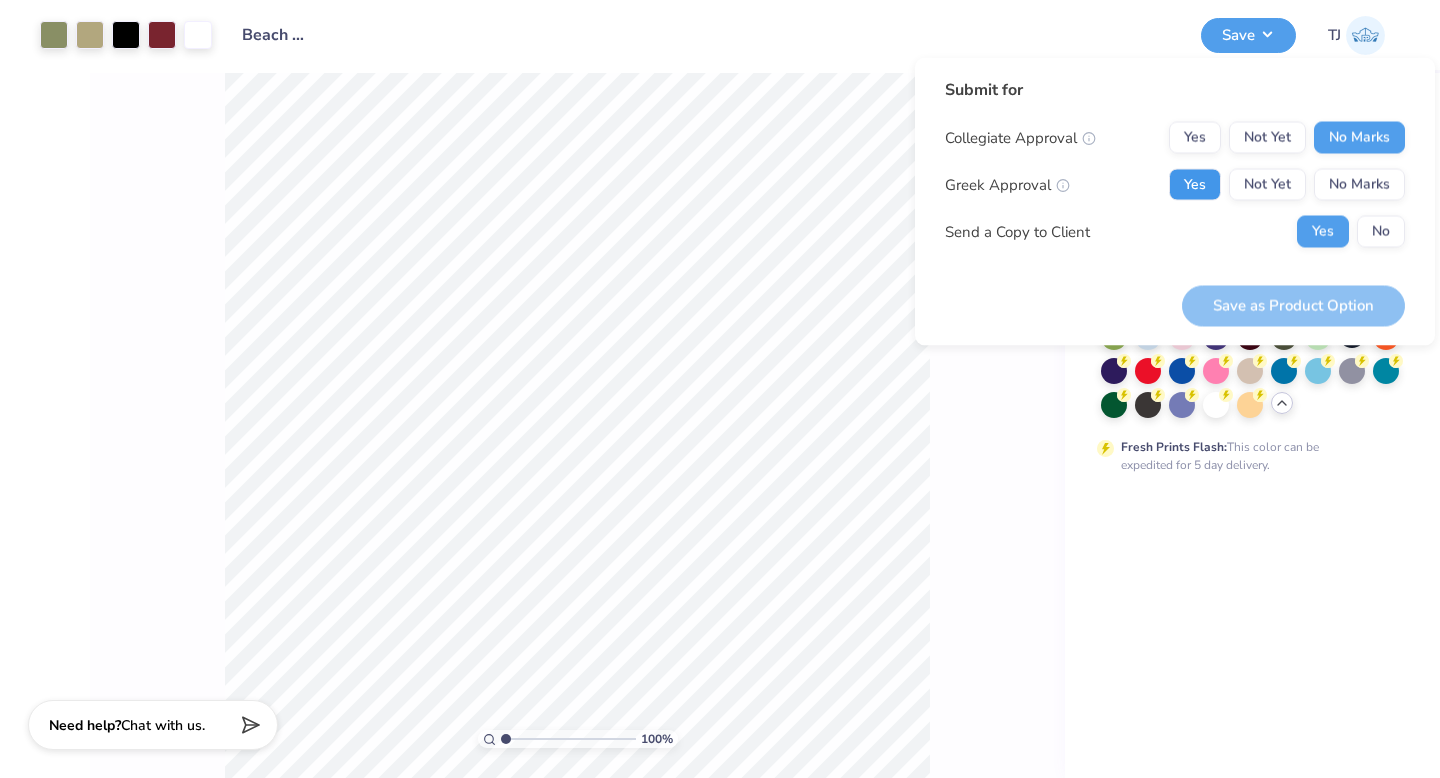 click on "Yes" at bounding box center (1195, 185) 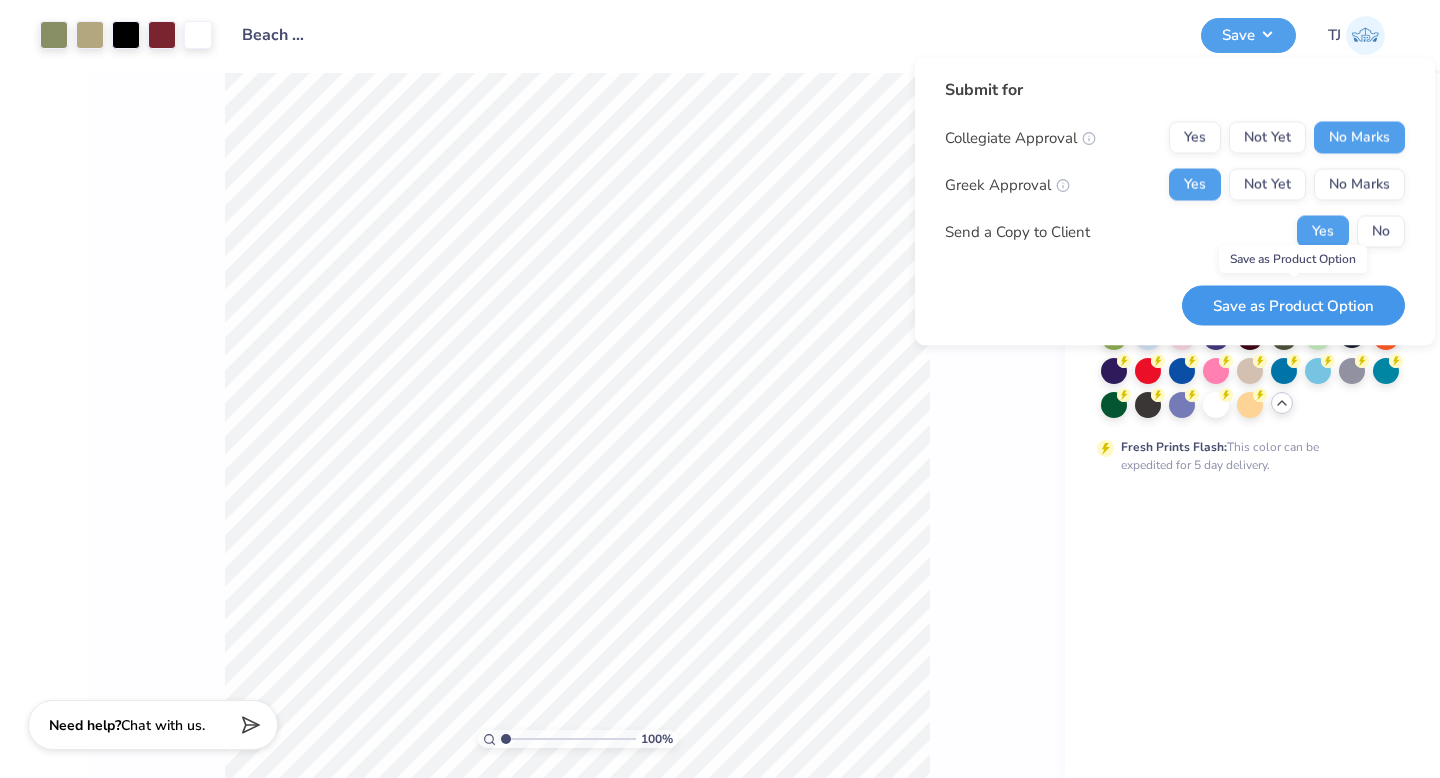 click on "Save as Product Option" at bounding box center [1293, 305] 